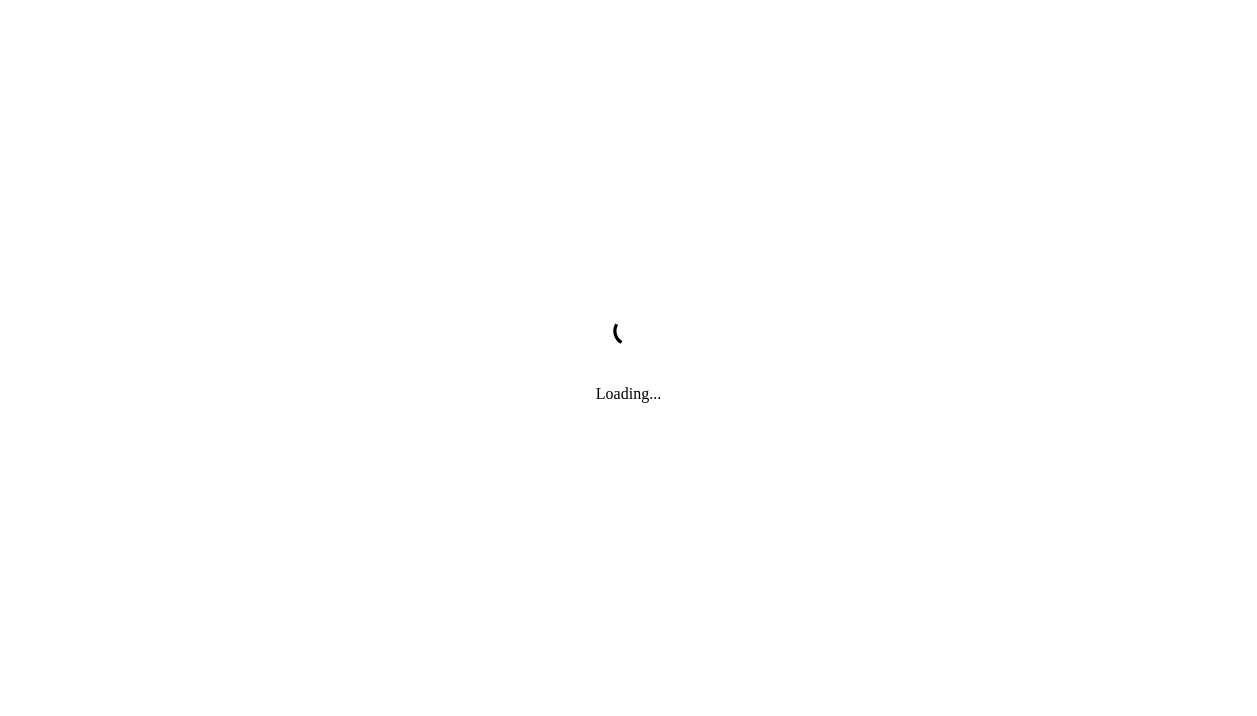 scroll, scrollTop: 0, scrollLeft: 0, axis: both 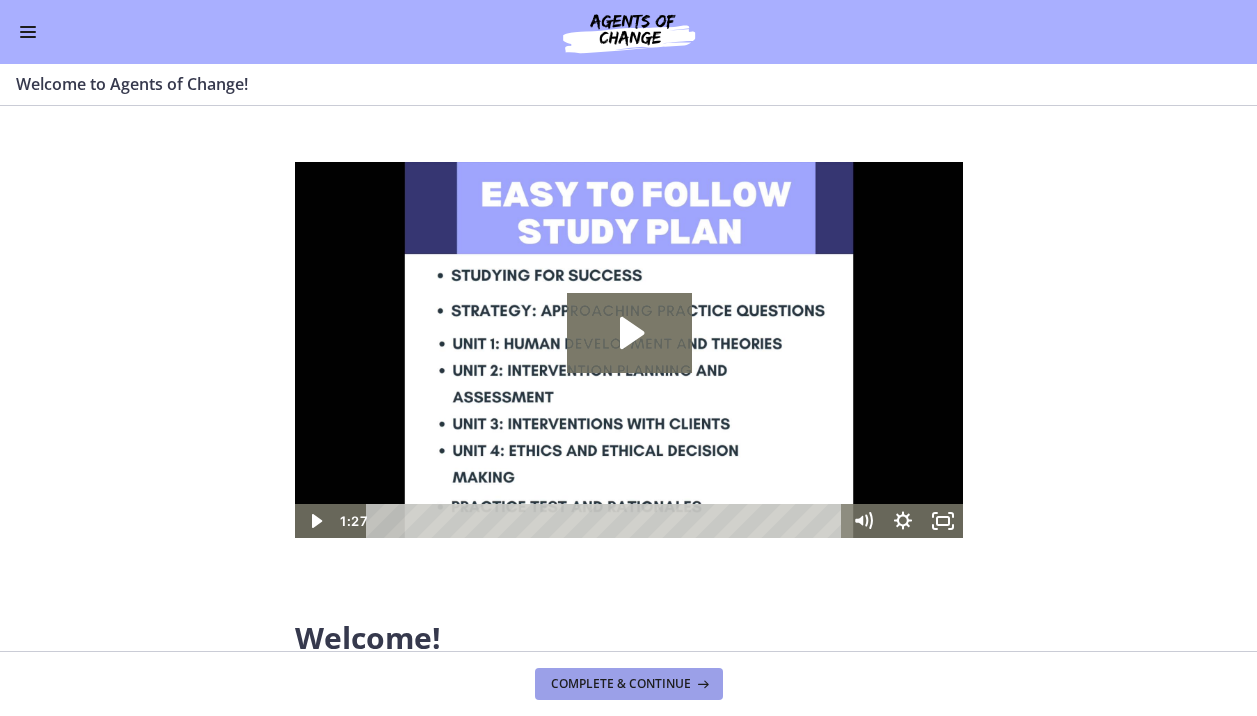 click on "Complete & continue" at bounding box center (621, 684) 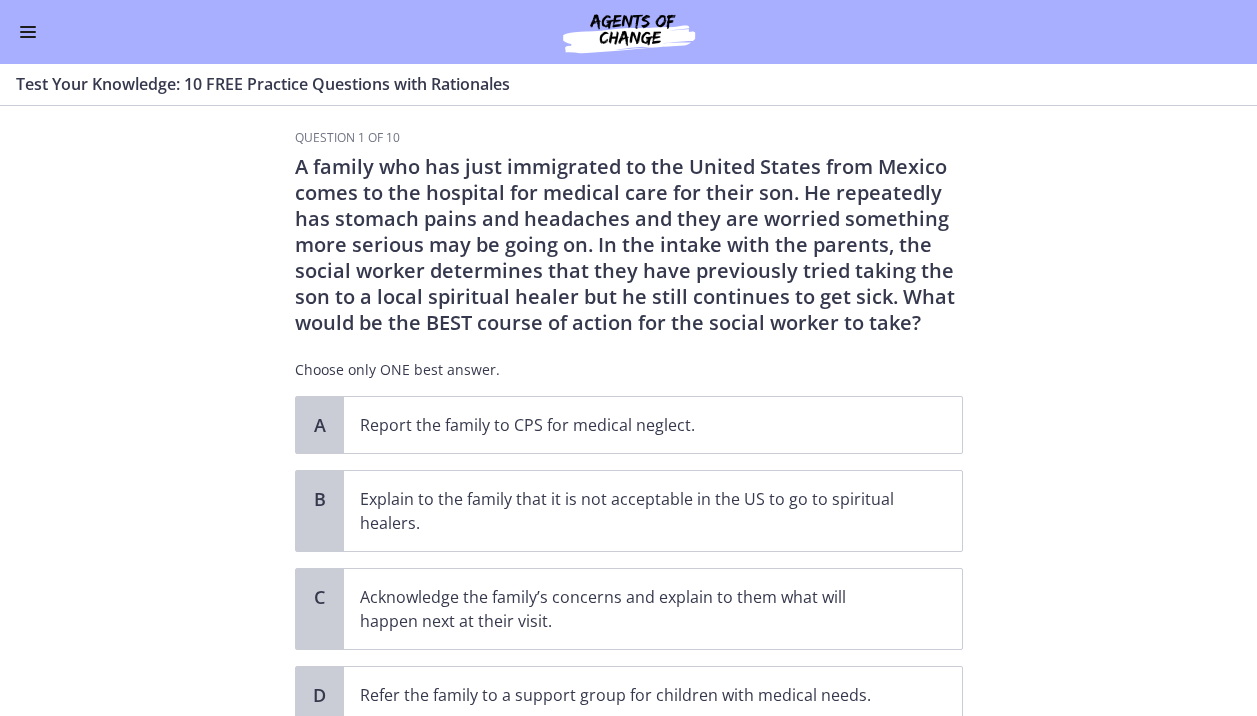 scroll, scrollTop: 17, scrollLeft: 0, axis: vertical 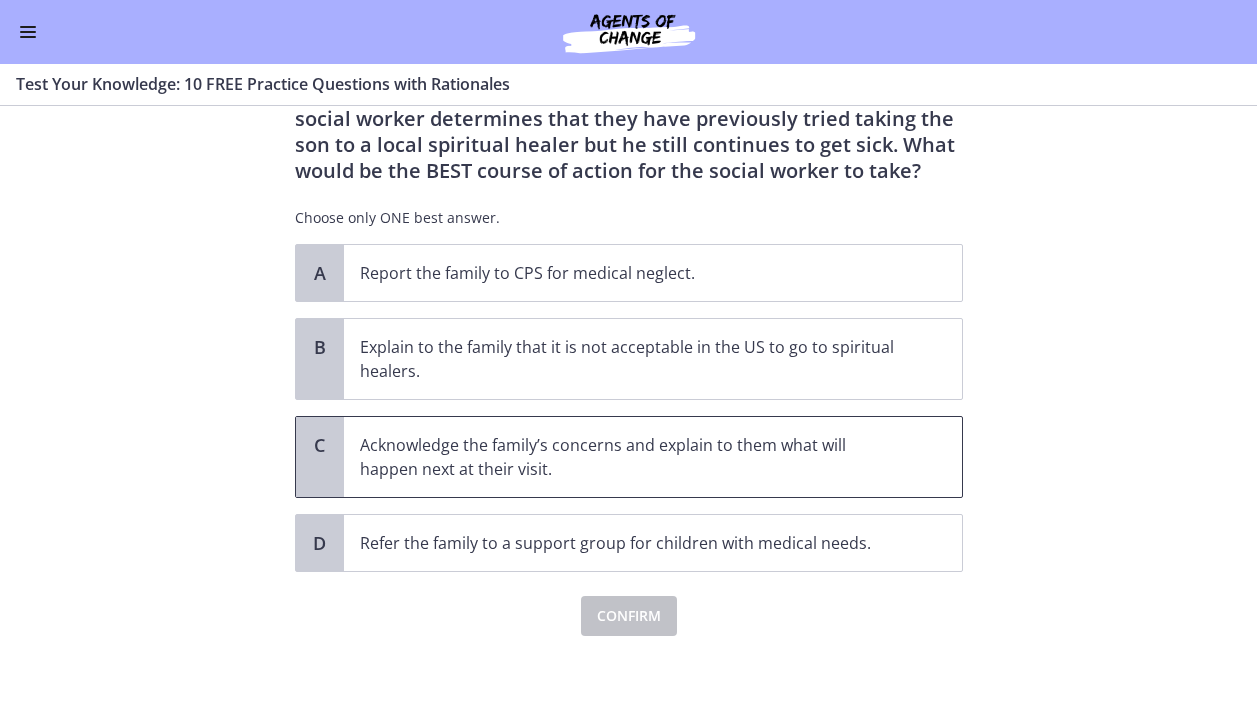 click on "Acknowledge the family’s concerns and explain to them what will happen next at their visit." at bounding box center [633, 457] 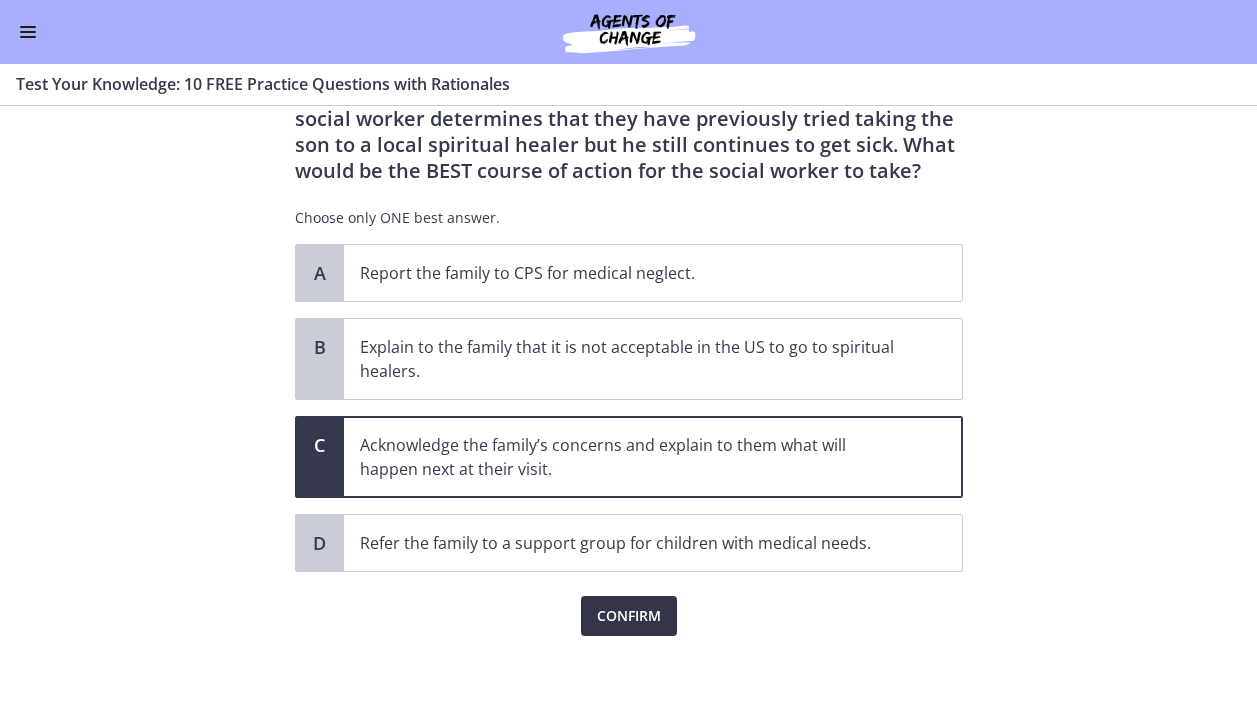 click on "Confirm" at bounding box center [629, 616] 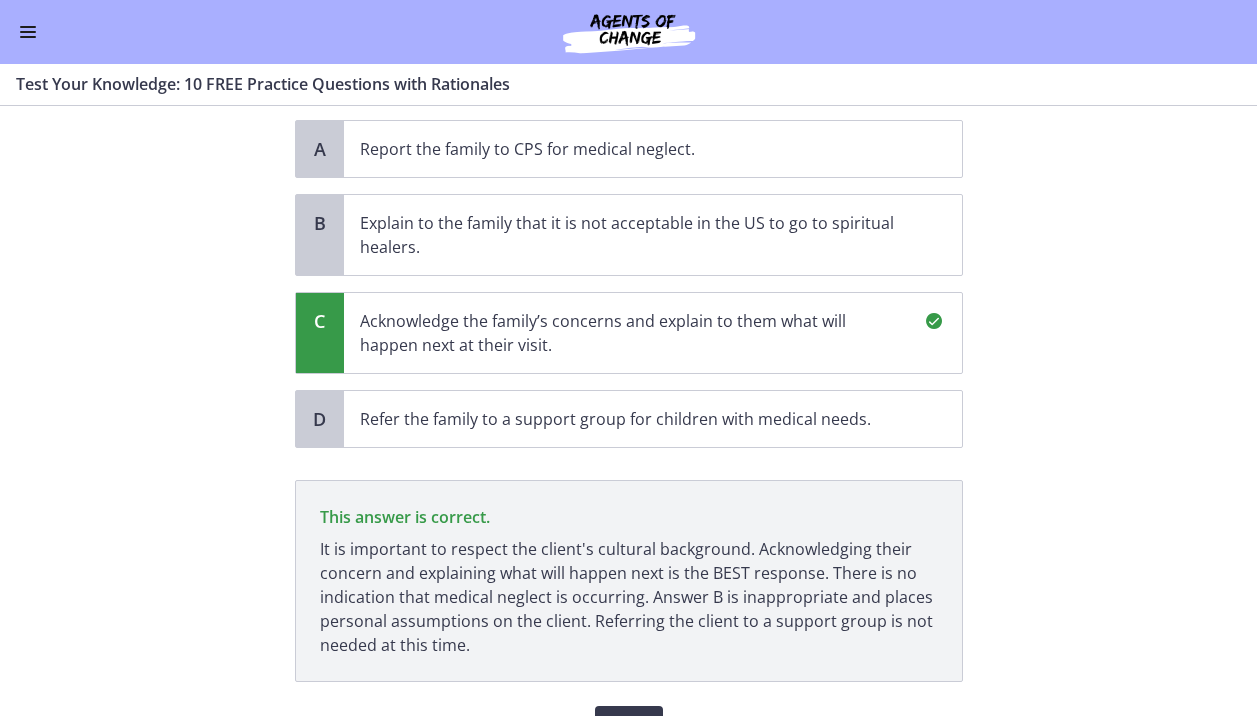 scroll, scrollTop: 402, scrollLeft: 0, axis: vertical 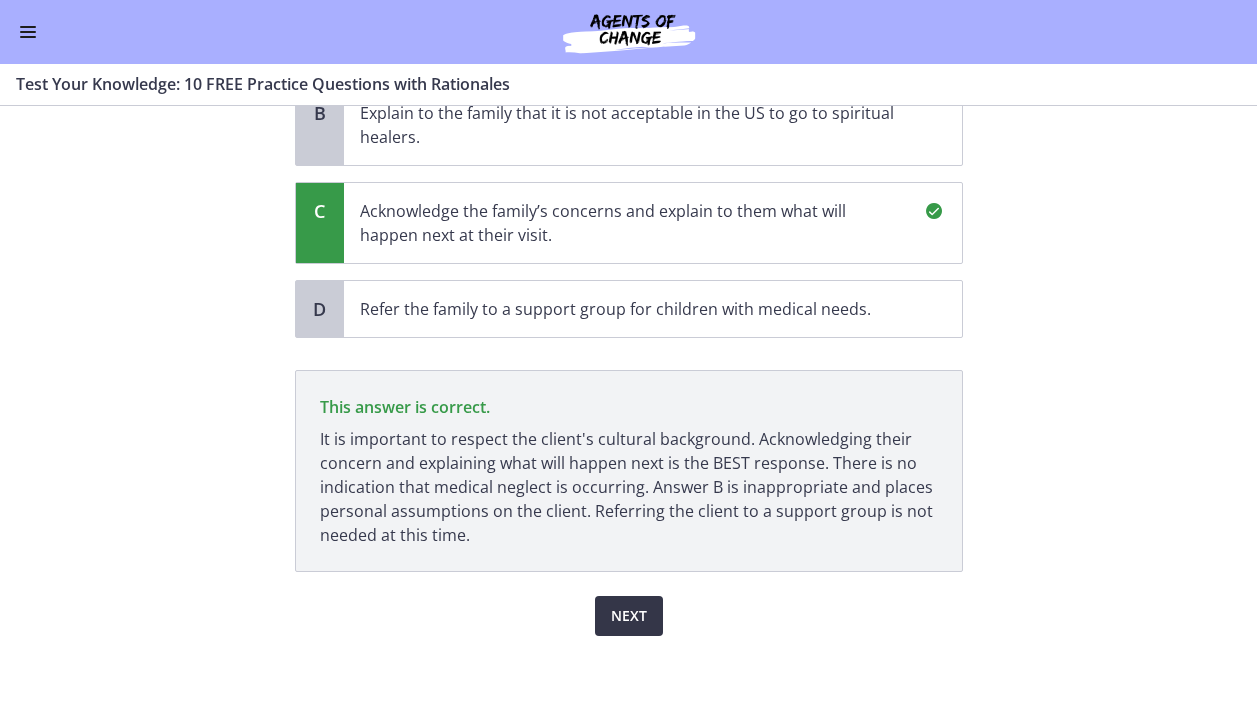 click on "Next" at bounding box center [629, 616] 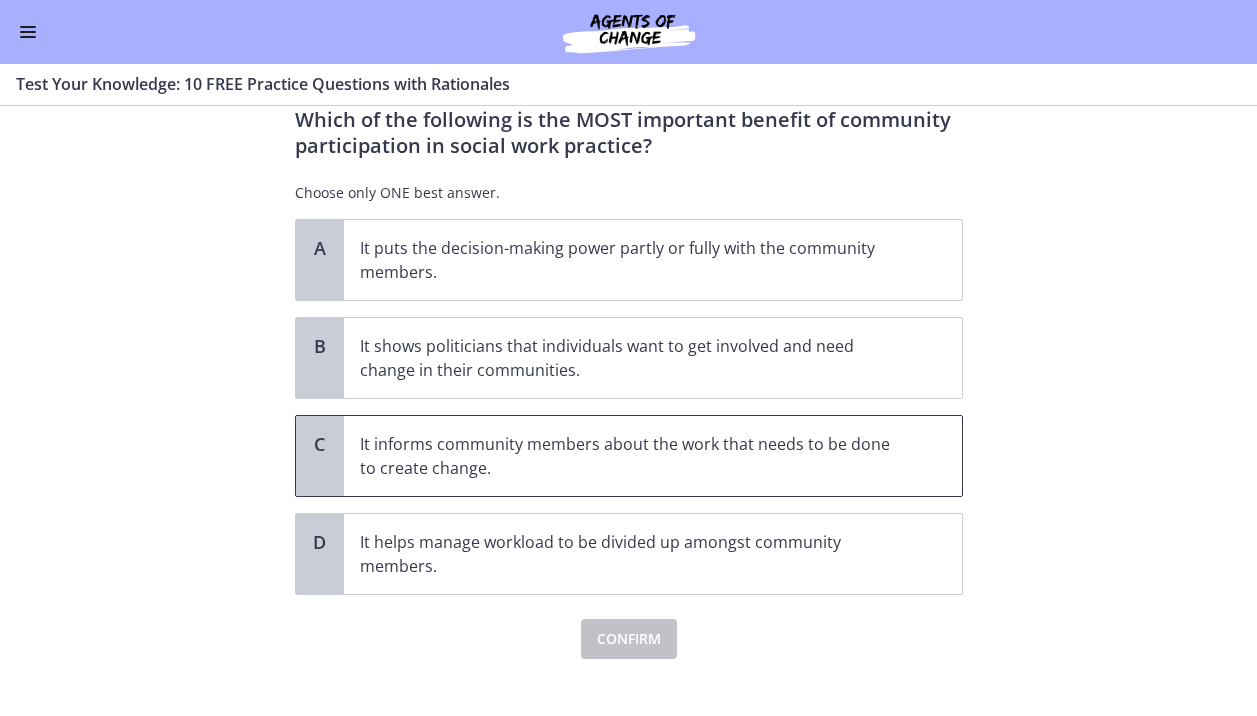 scroll, scrollTop: 64, scrollLeft: 0, axis: vertical 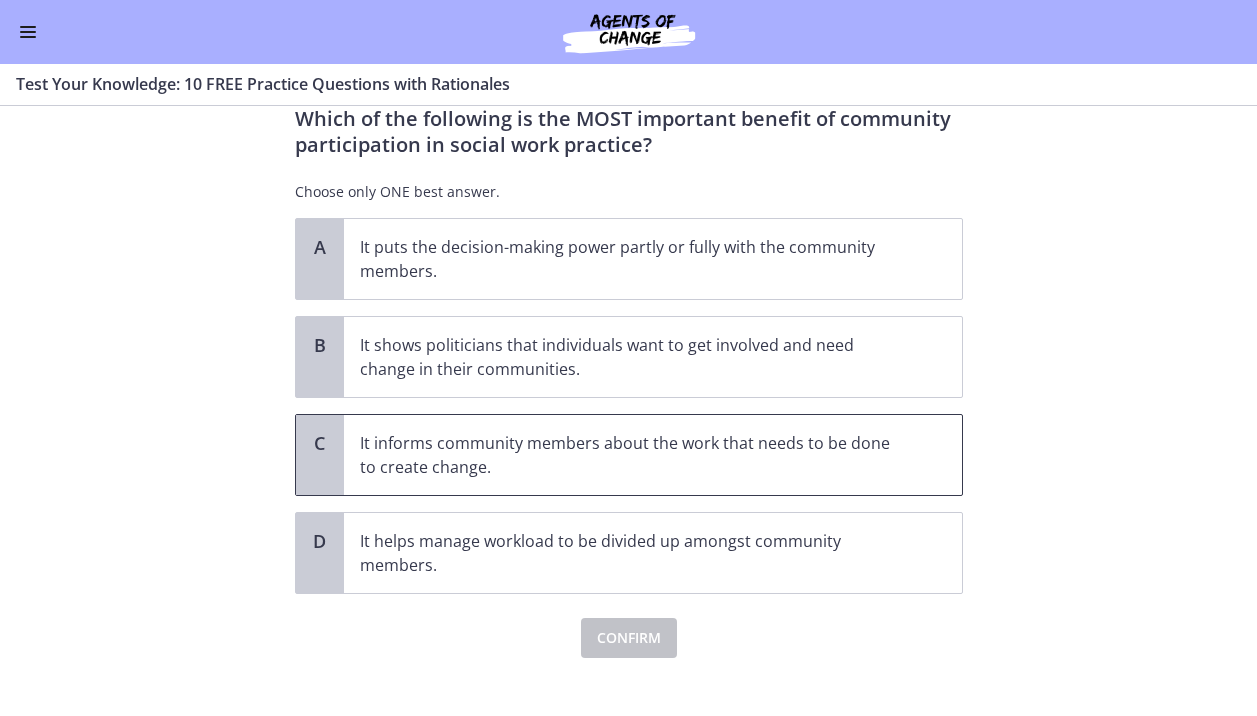 click on "It informs community members about the work that needs to be done to create change." at bounding box center (633, 455) 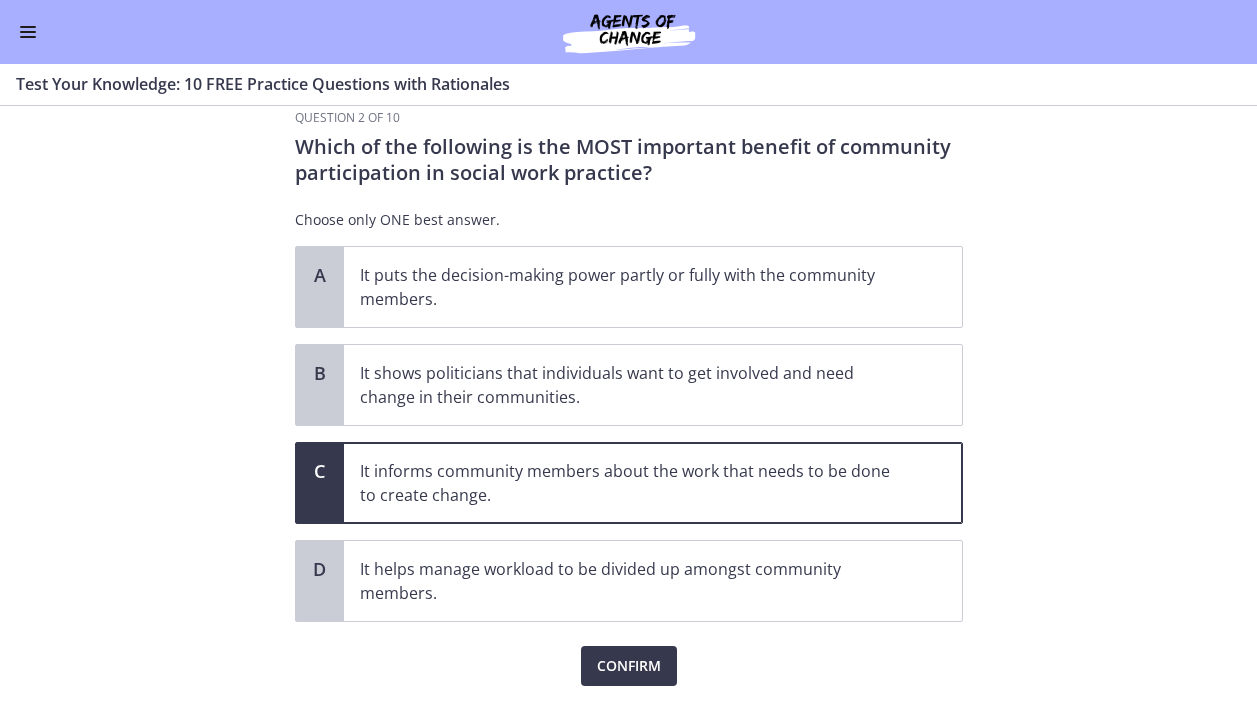 scroll, scrollTop: 68, scrollLeft: 0, axis: vertical 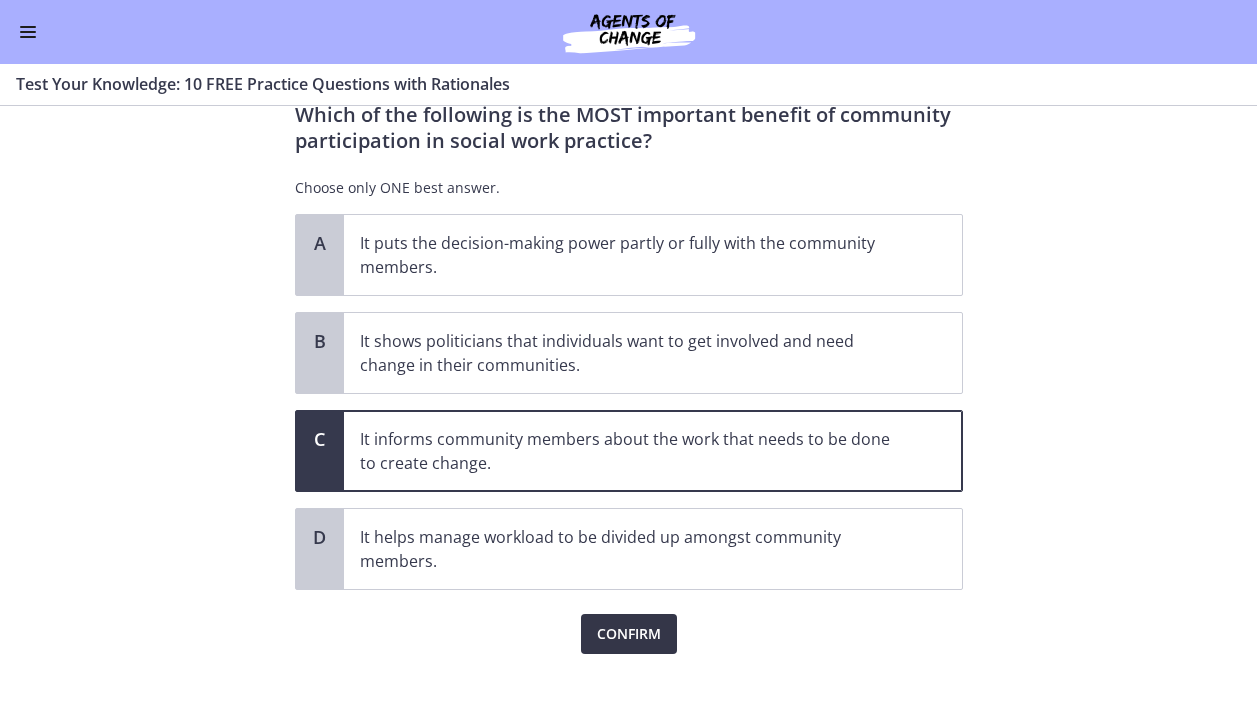 click on "Confirm" at bounding box center (629, 634) 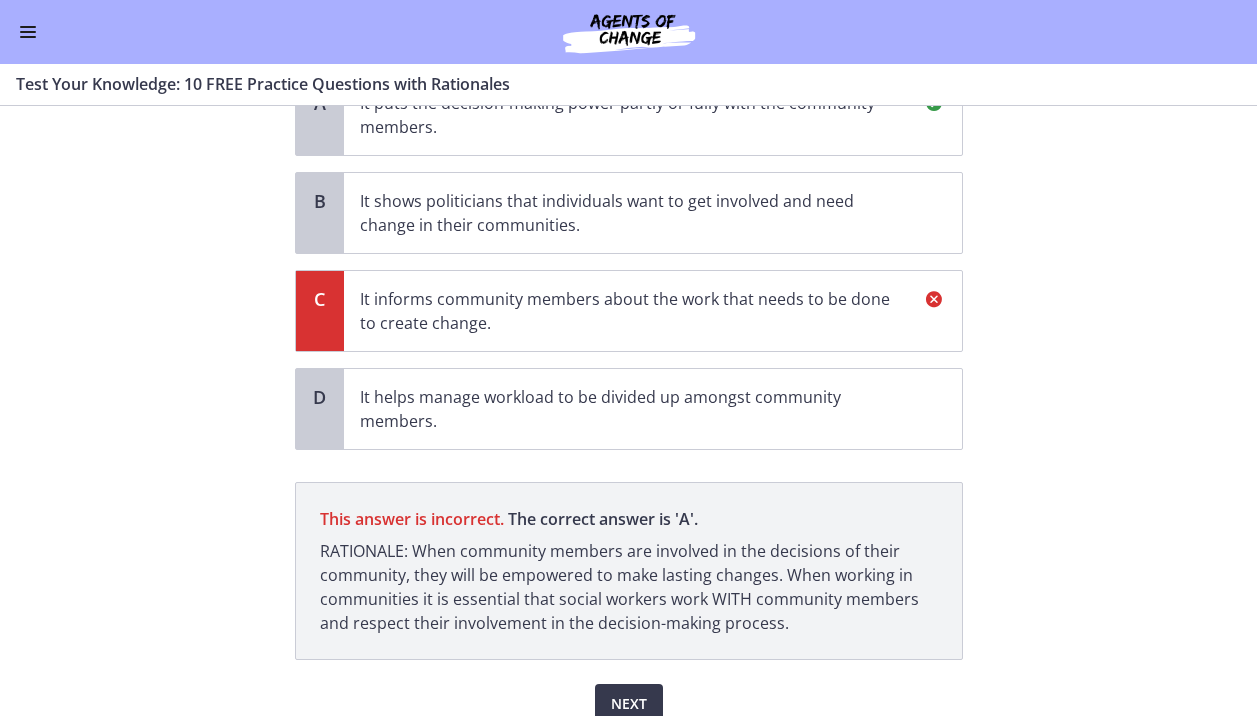 scroll, scrollTop: 240, scrollLeft: 0, axis: vertical 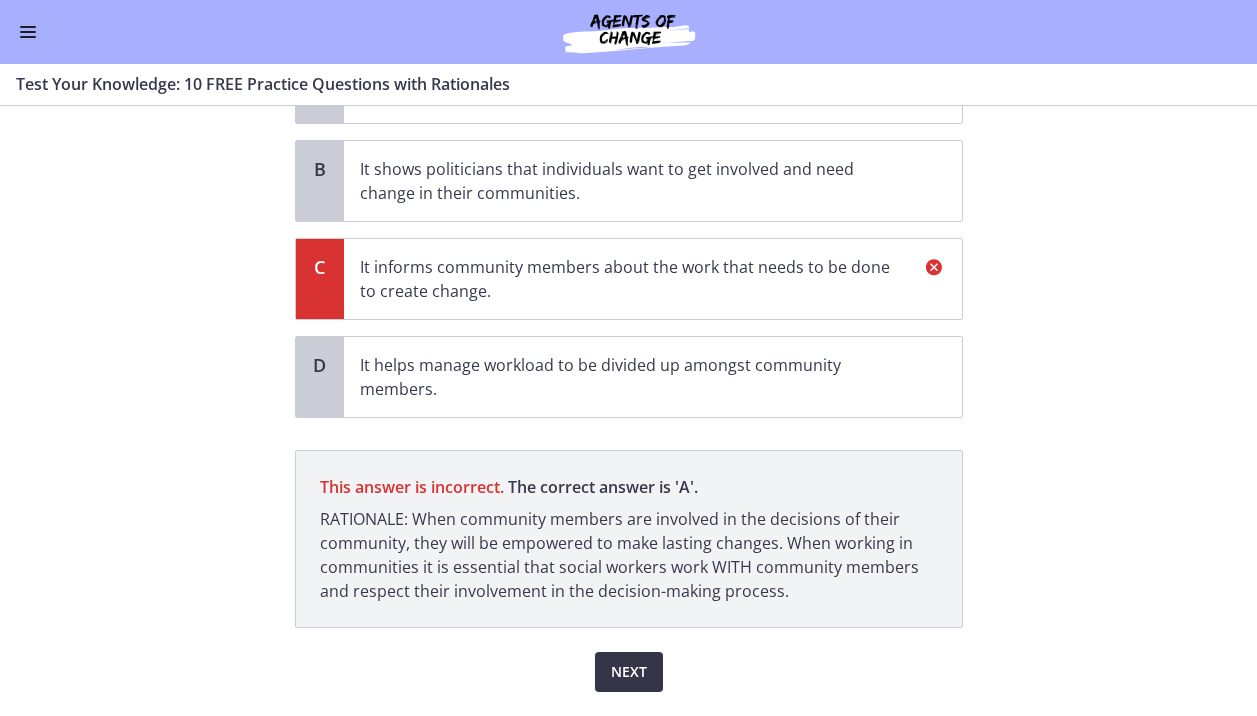 click on "Next" at bounding box center [629, 672] 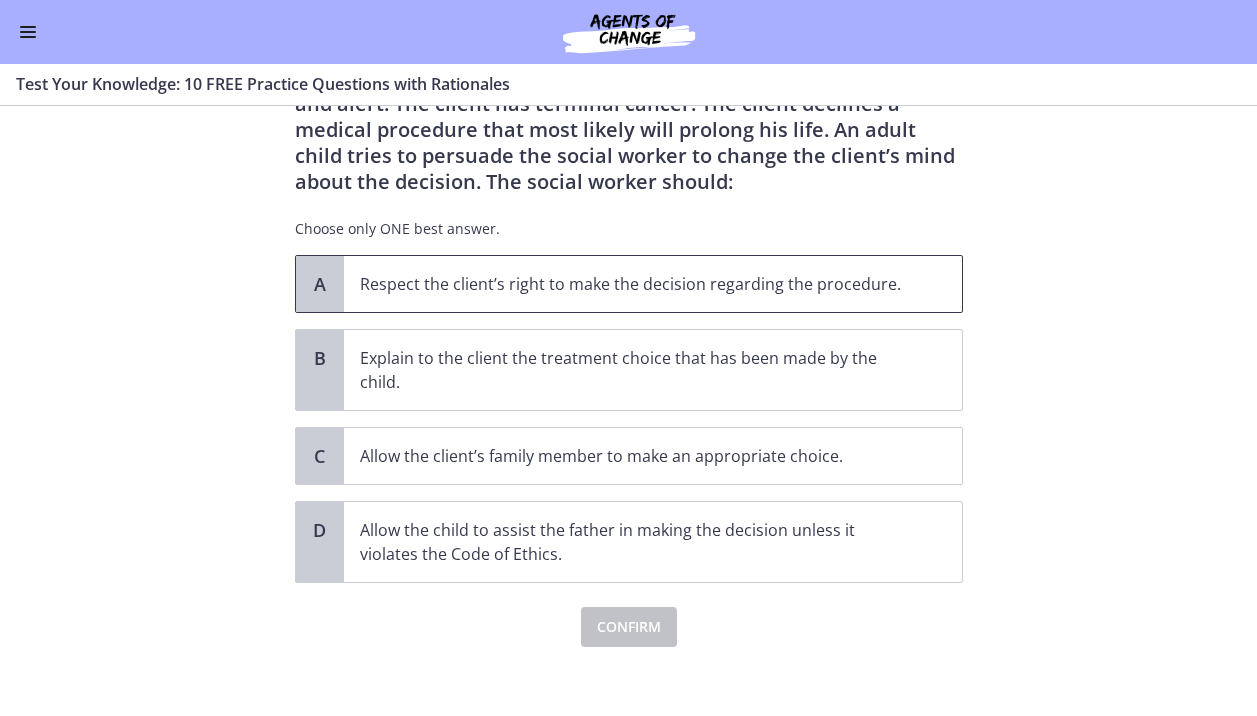 scroll, scrollTop: 116, scrollLeft: 0, axis: vertical 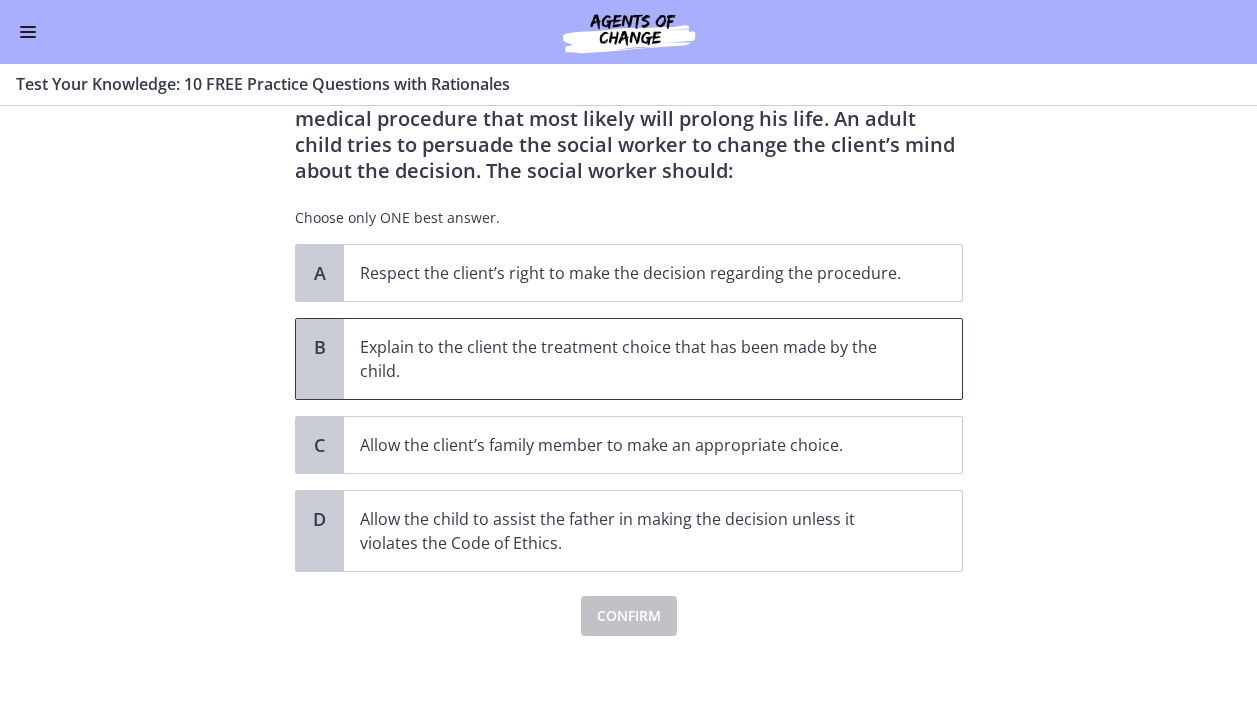 click on "Explain to the client the treatment choice that has been made by the child." at bounding box center (633, 359) 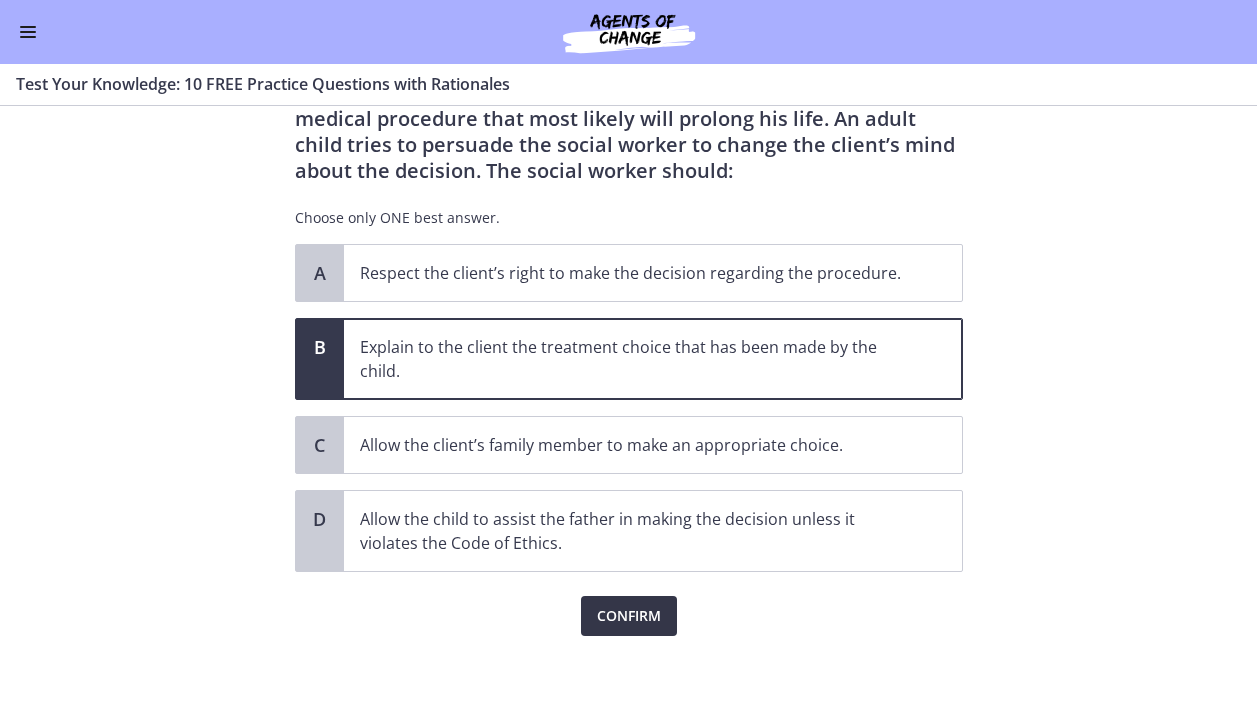 click on "Confirm" at bounding box center [629, 616] 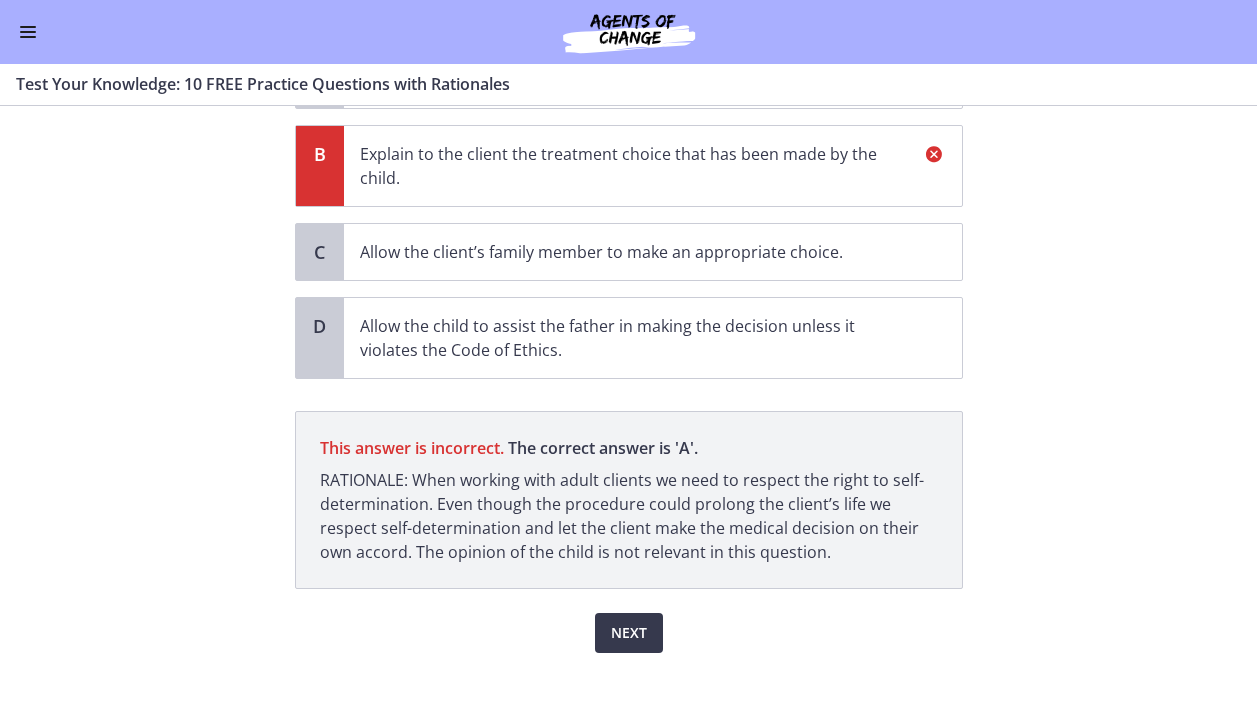 scroll, scrollTop: 318, scrollLeft: 0, axis: vertical 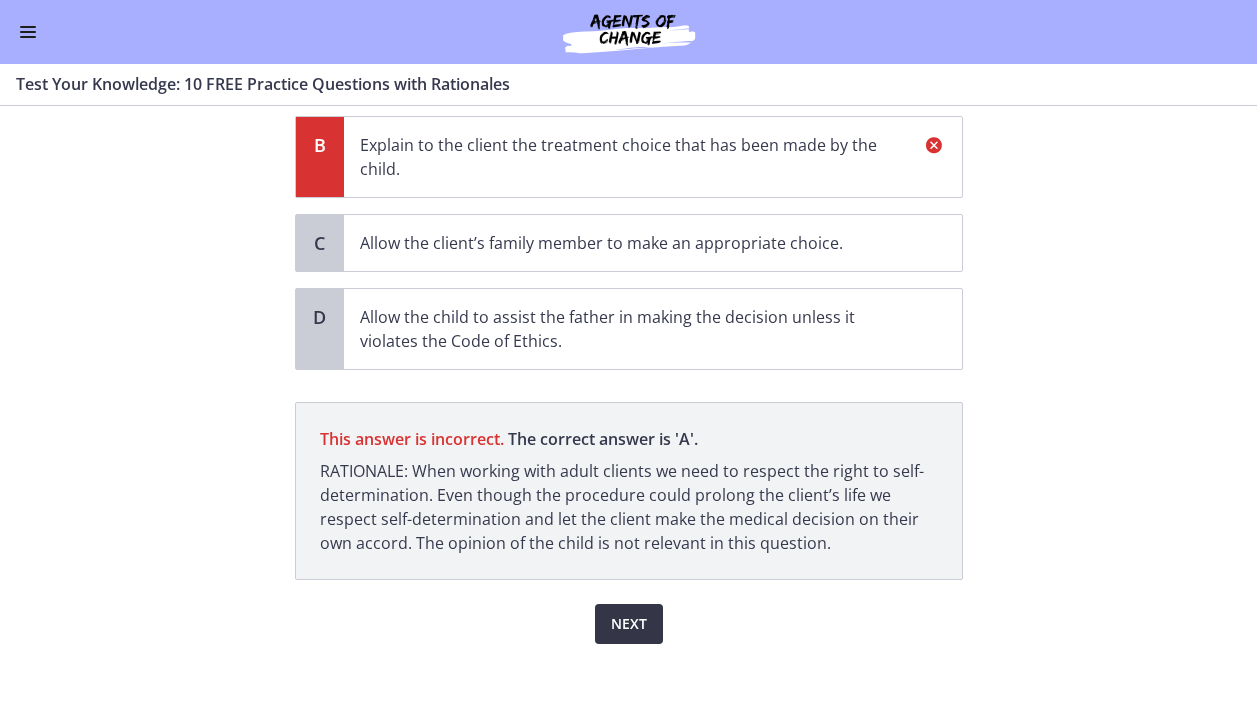 click on "Next" at bounding box center (629, 624) 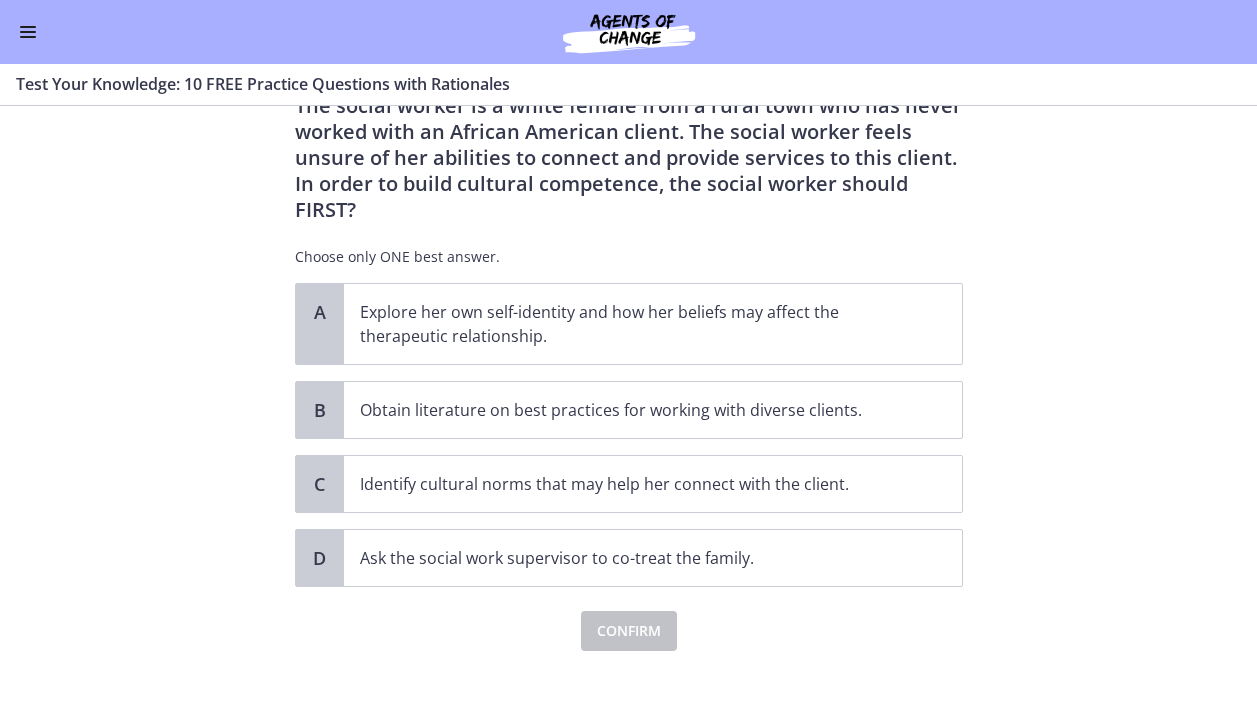 scroll, scrollTop: 144, scrollLeft: 0, axis: vertical 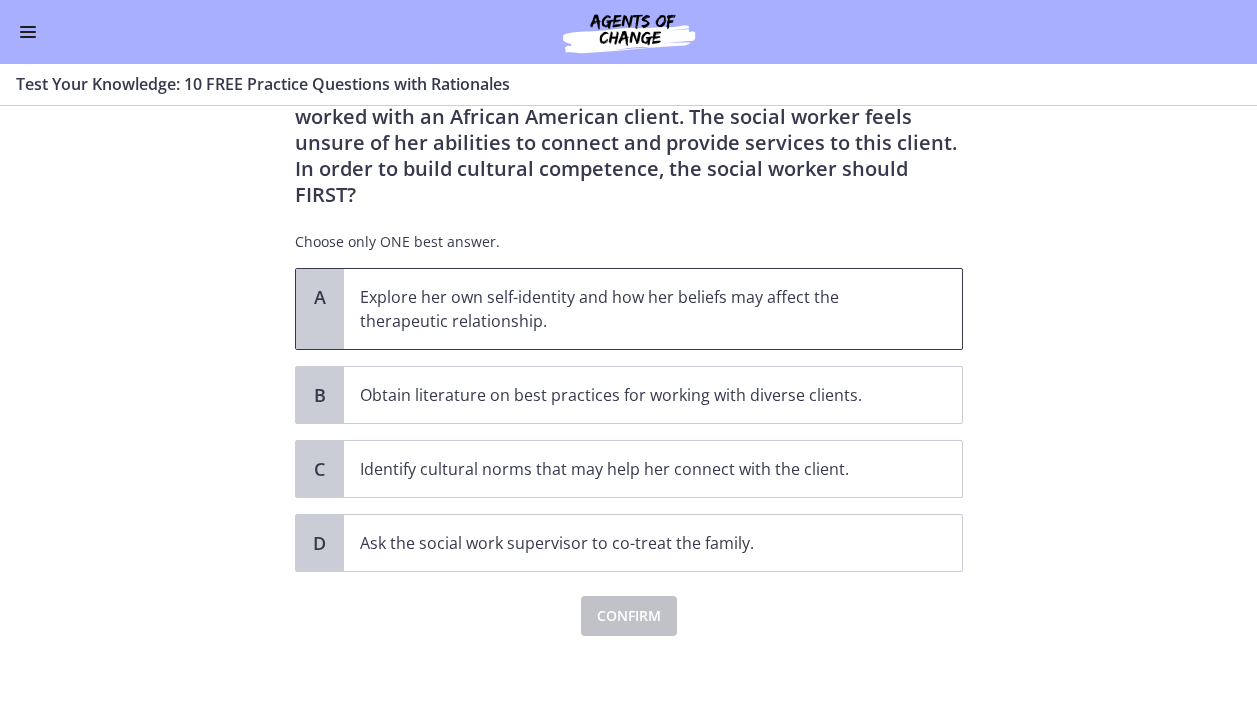 click on "Explore her own self-identity and how her beliefs may affect the therapeutic relationship." at bounding box center [633, 309] 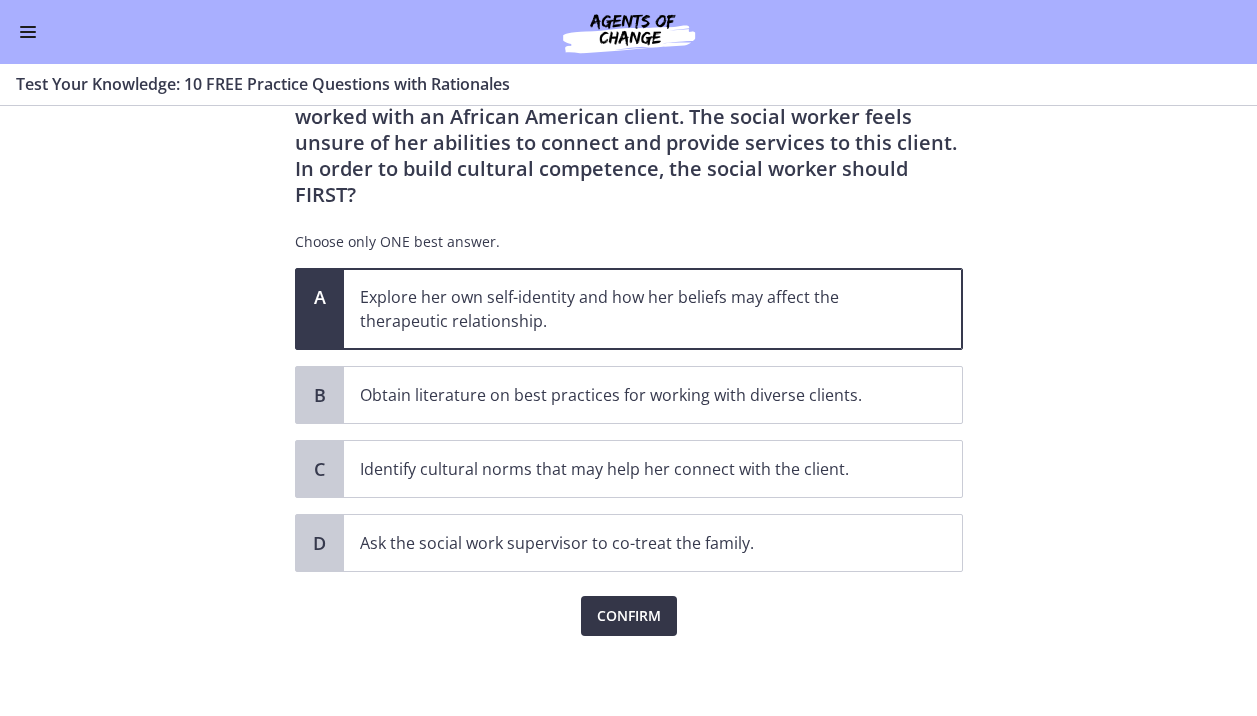click on "Confirm" at bounding box center (629, 616) 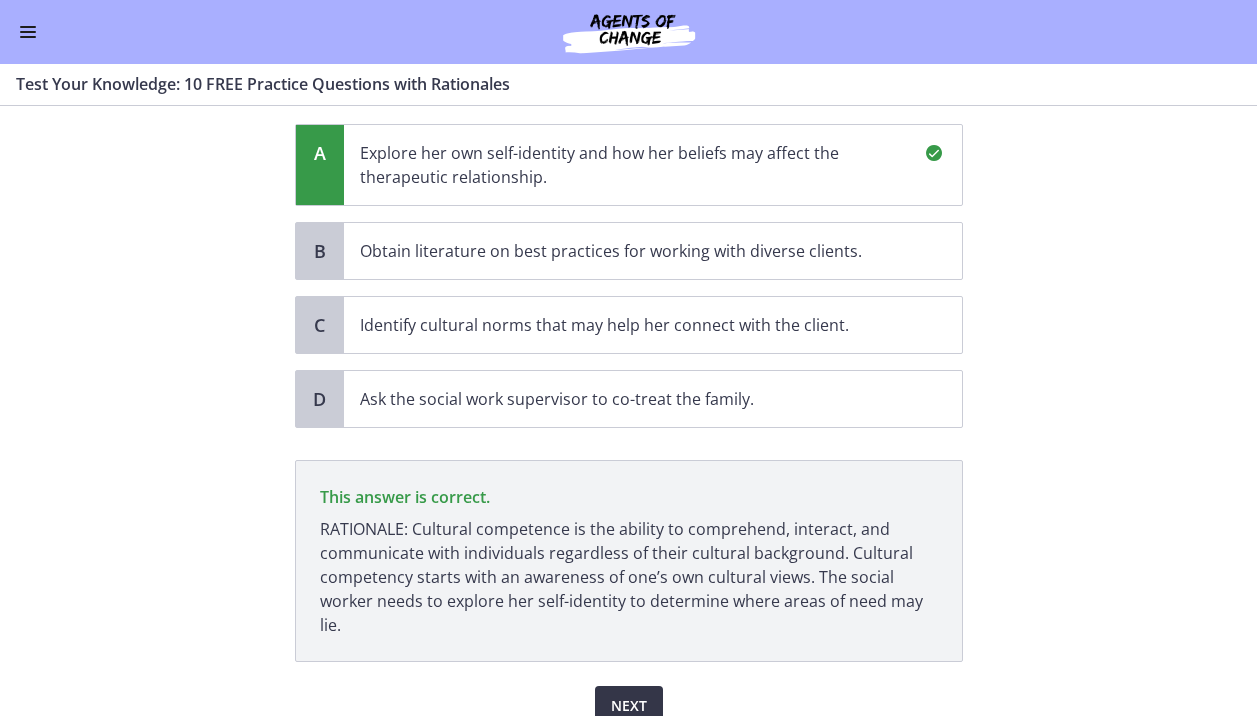 scroll, scrollTop: 378, scrollLeft: 0, axis: vertical 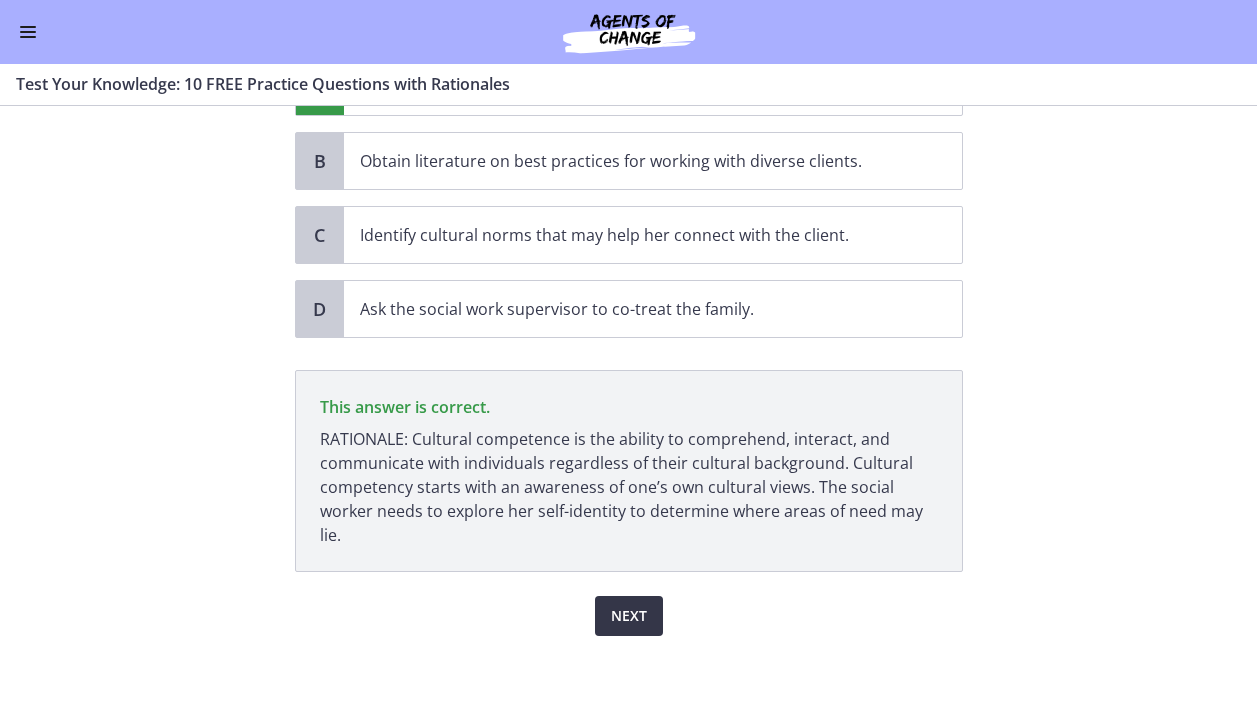 click on "Next" at bounding box center [629, 616] 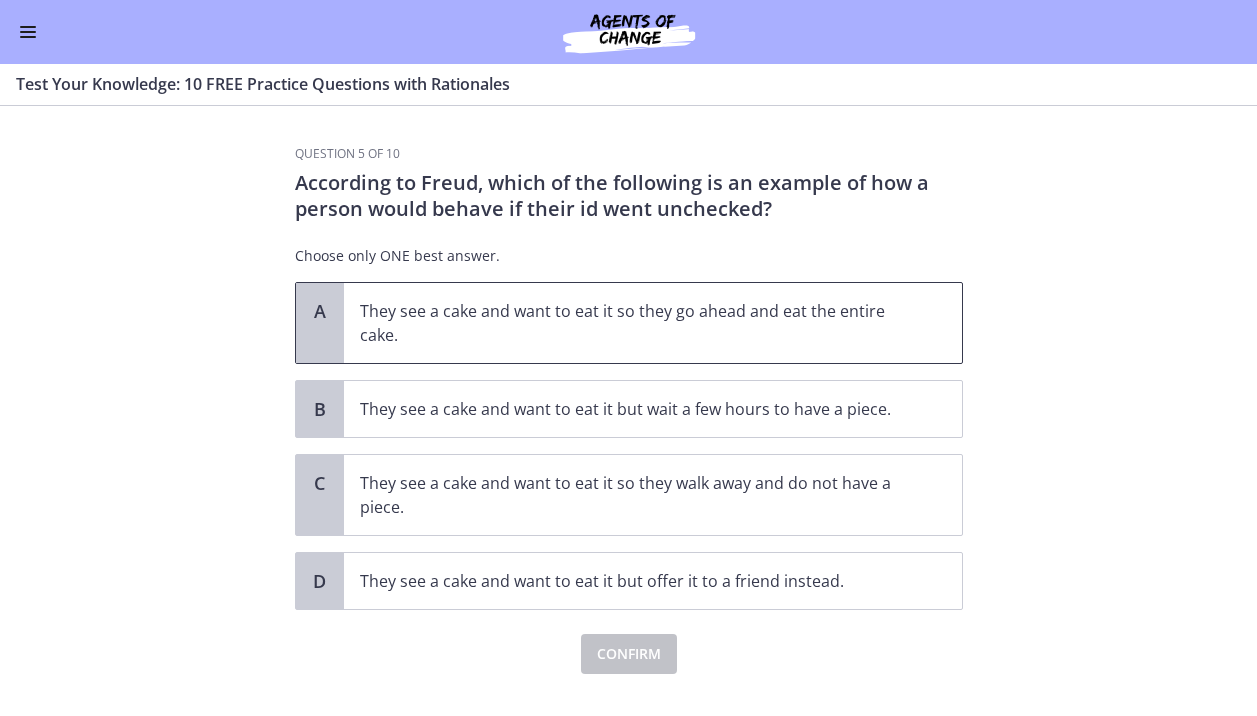 click on "They see a cake and want to eat it so they go ahead and eat the entire cake." at bounding box center (633, 323) 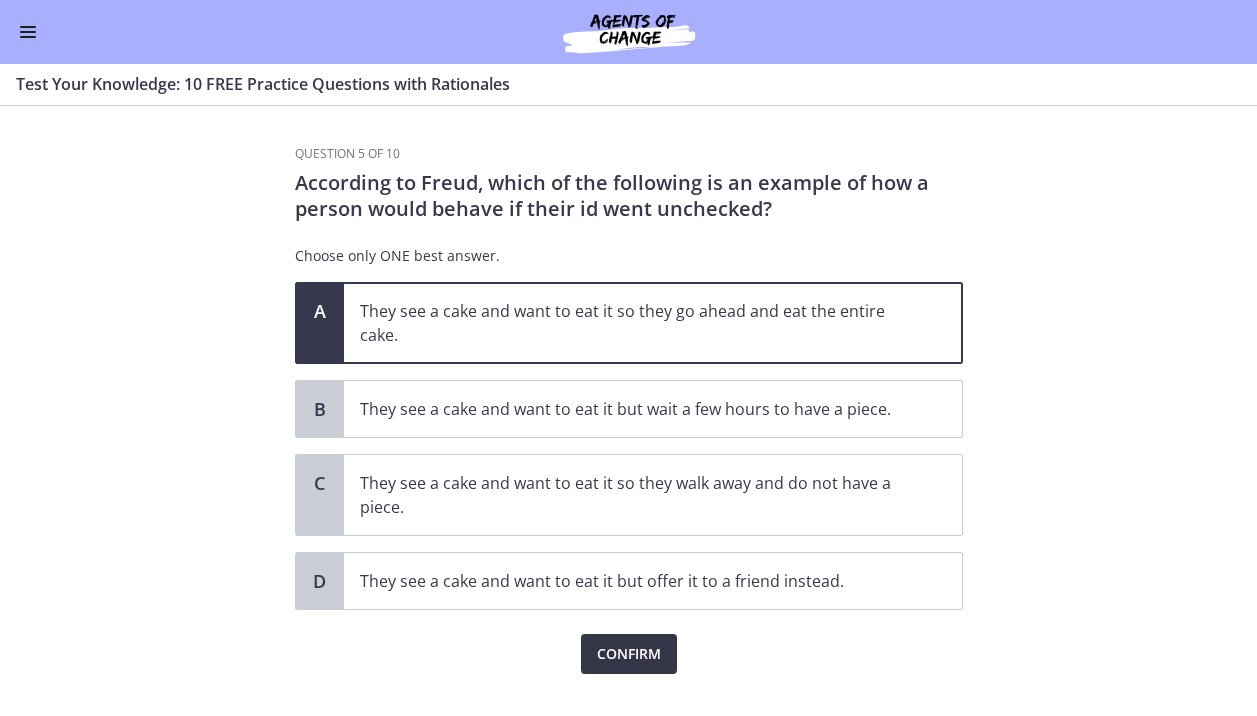 click on "Confirm" at bounding box center (629, 654) 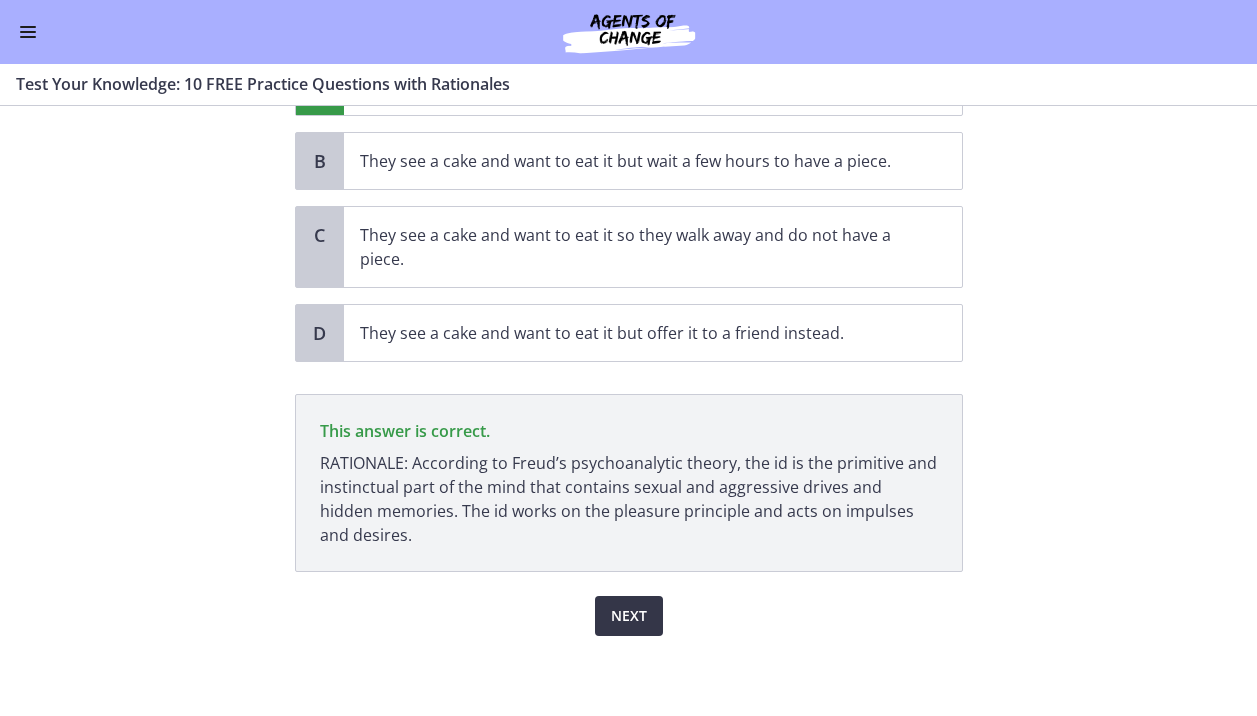 scroll, scrollTop: 248, scrollLeft: 0, axis: vertical 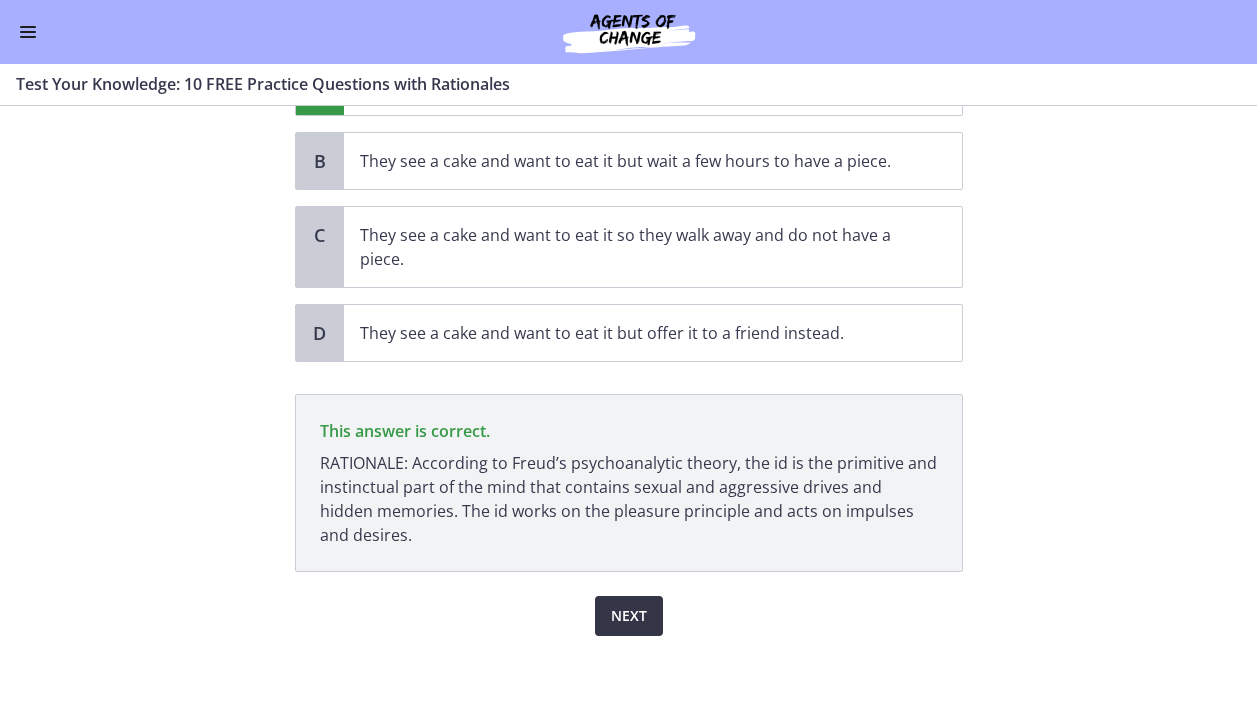 click on "Next" at bounding box center [629, 616] 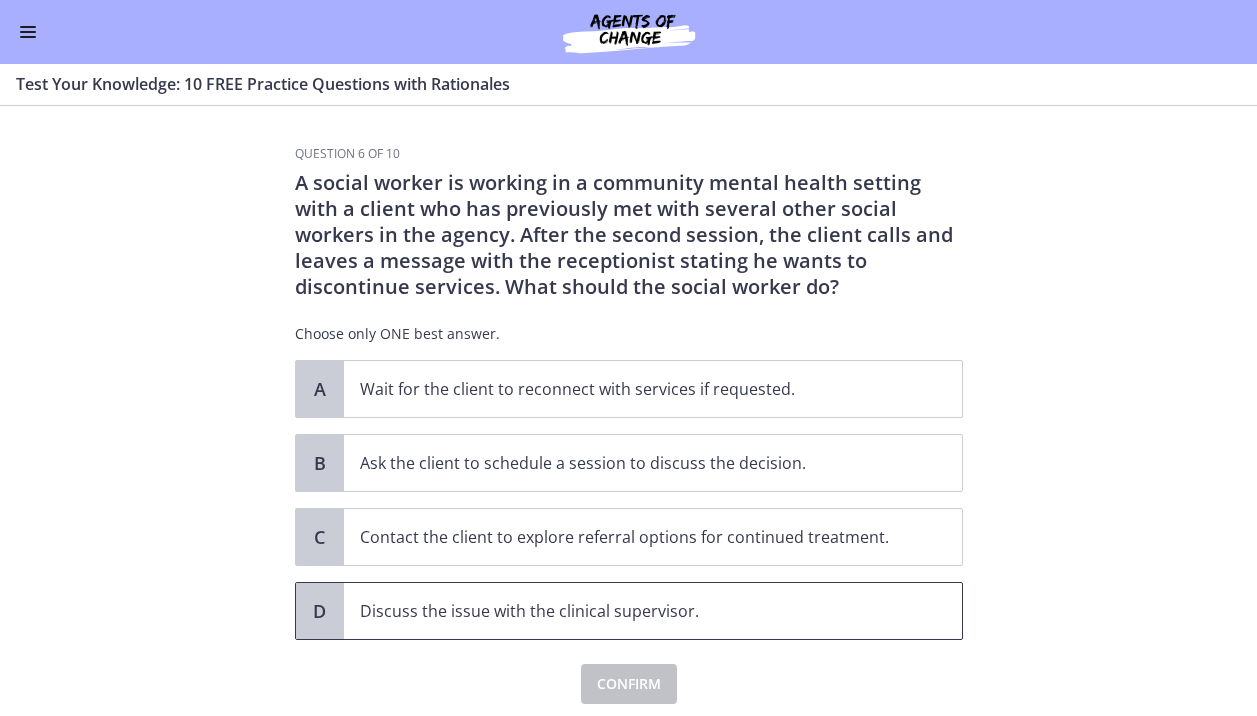 click on "Discuss the issue with the clinical supervisor." at bounding box center (633, 611) 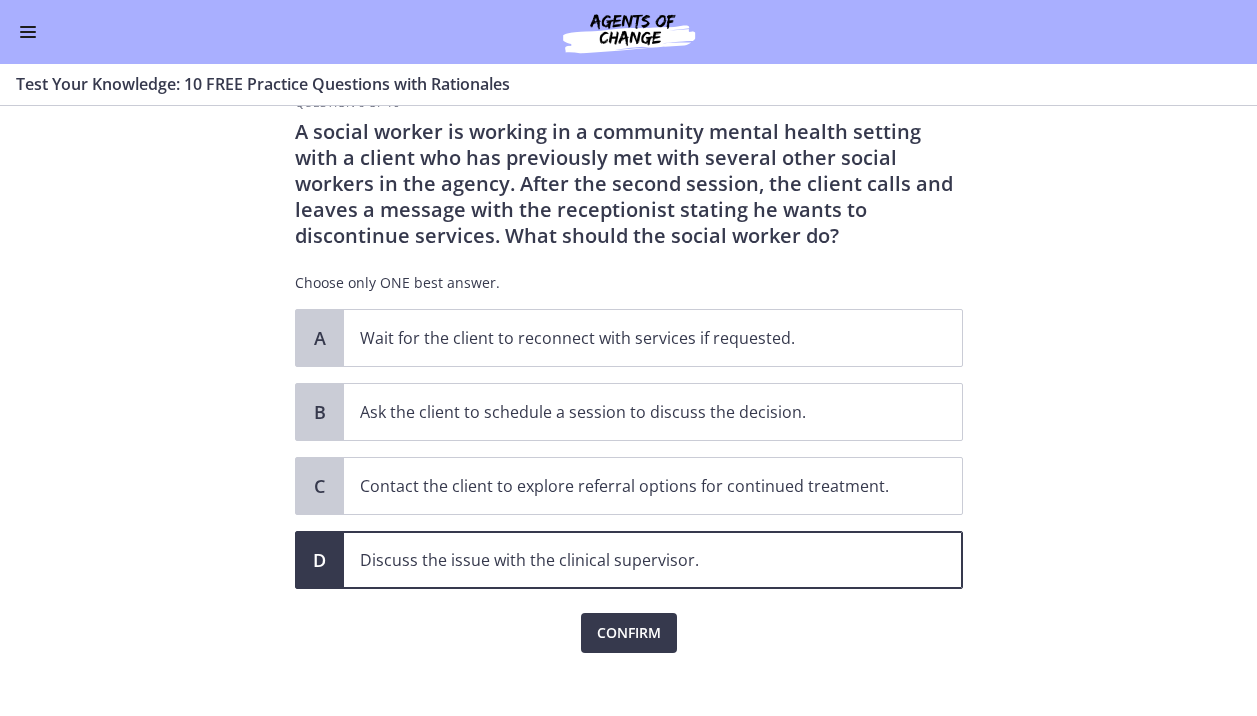 scroll, scrollTop: 67, scrollLeft: 0, axis: vertical 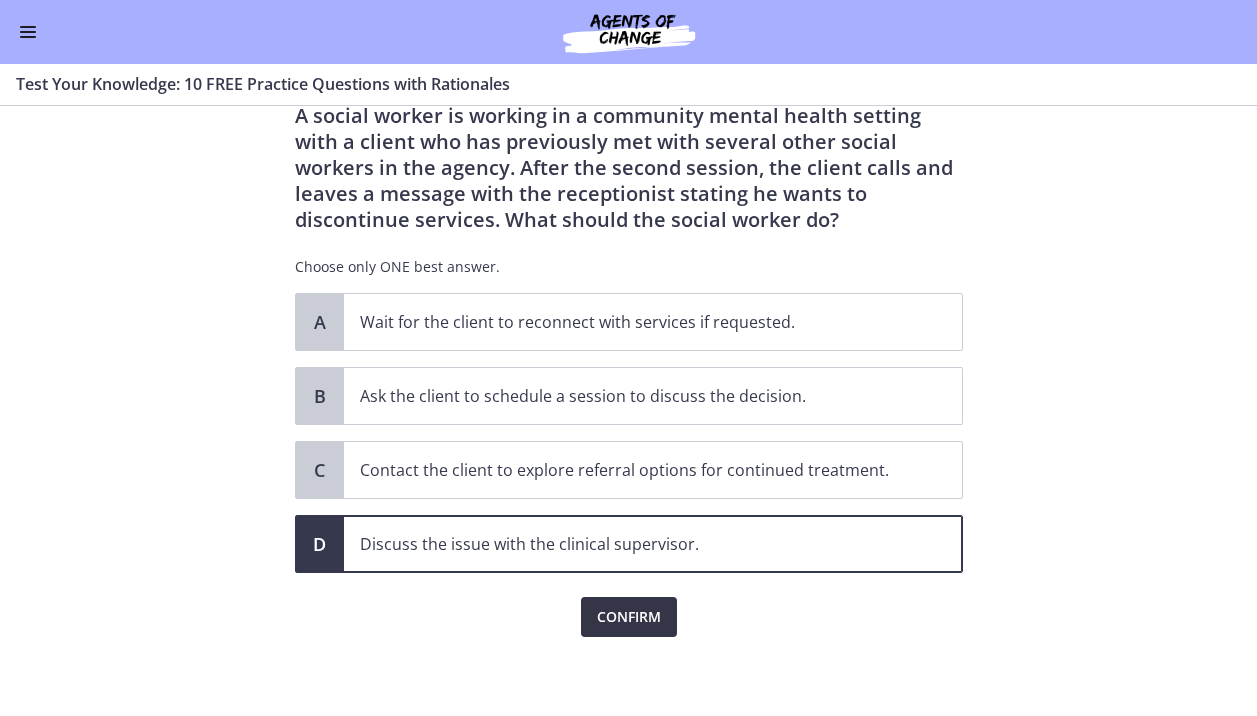 click on "Confirm" at bounding box center [629, 617] 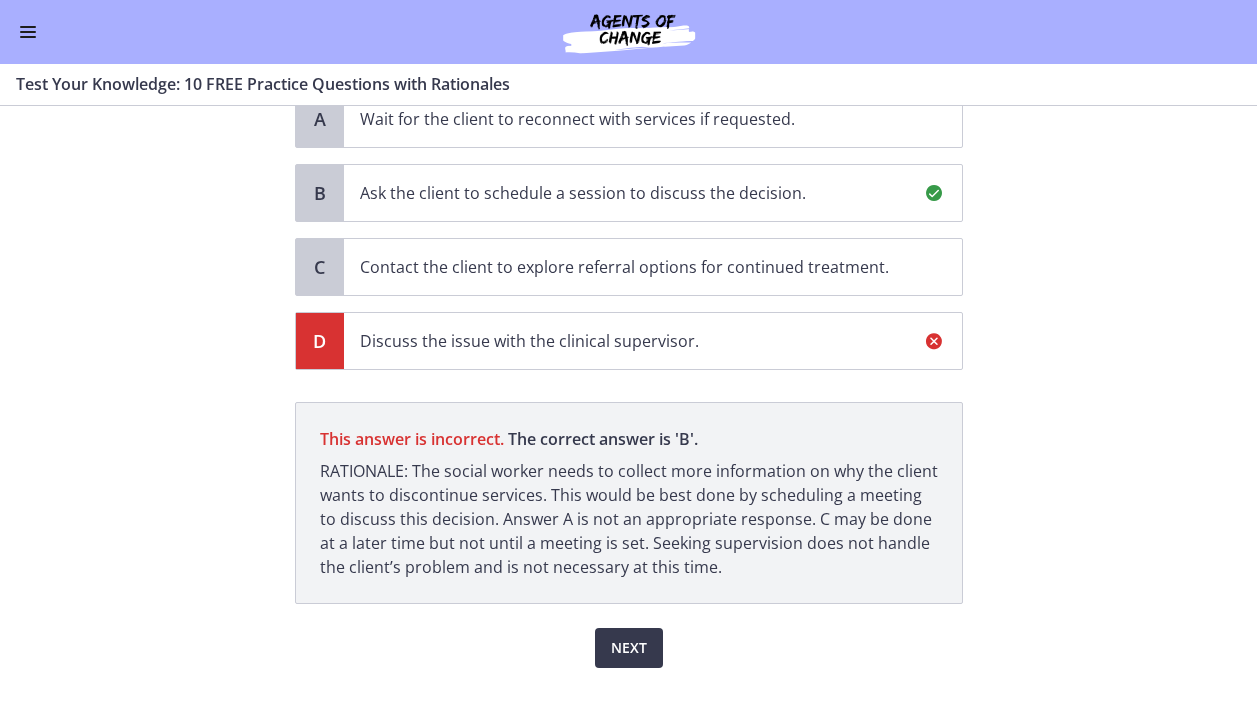 scroll, scrollTop: 302, scrollLeft: 0, axis: vertical 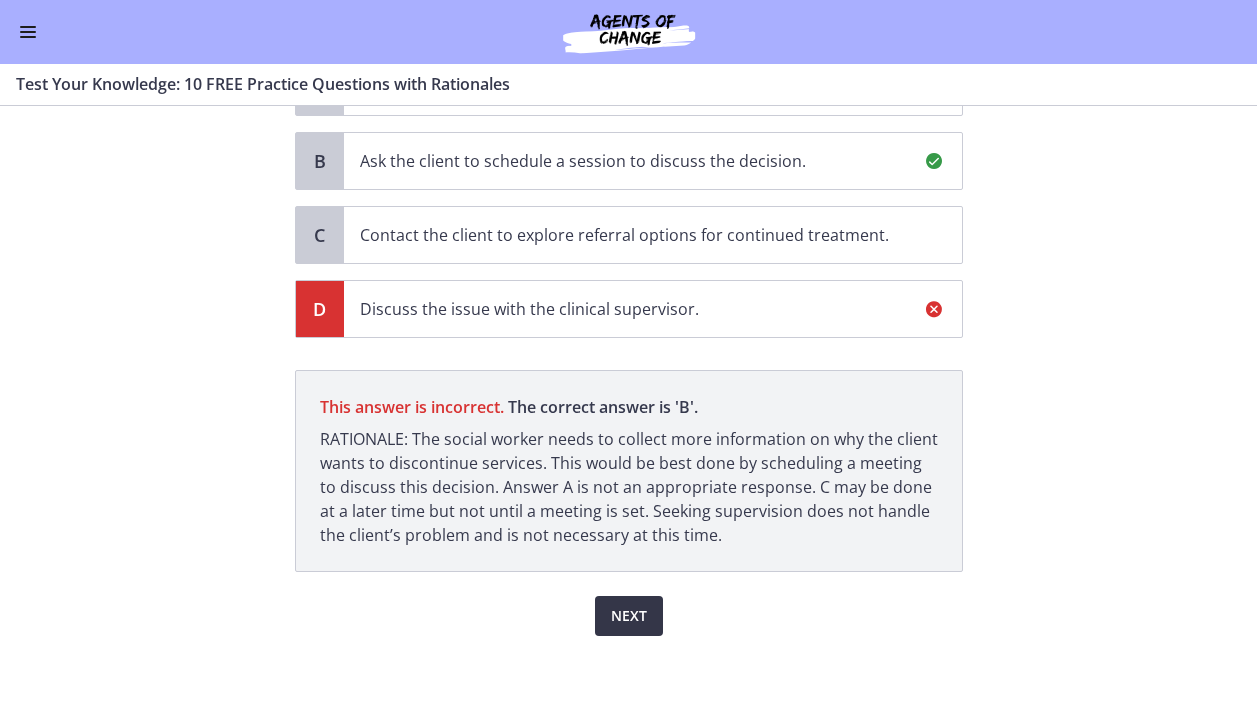 click on "Next" at bounding box center [629, 616] 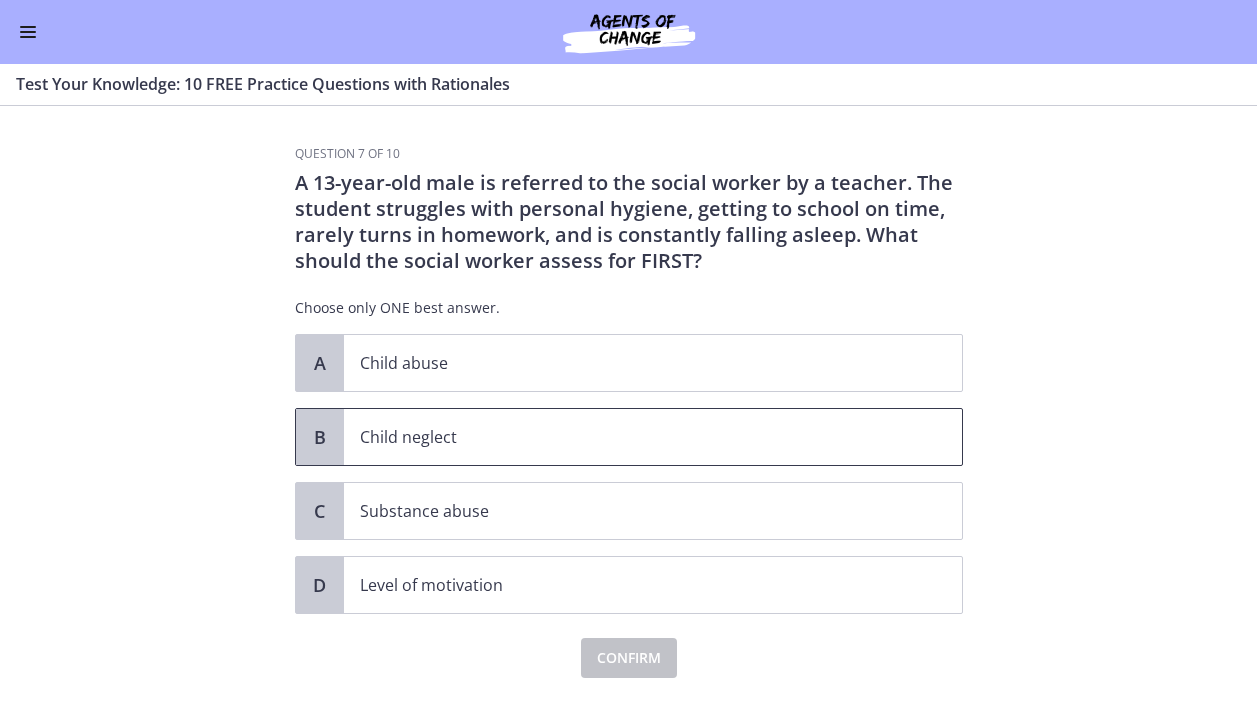 click on "Child neglect" at bounding box center [633, 437] 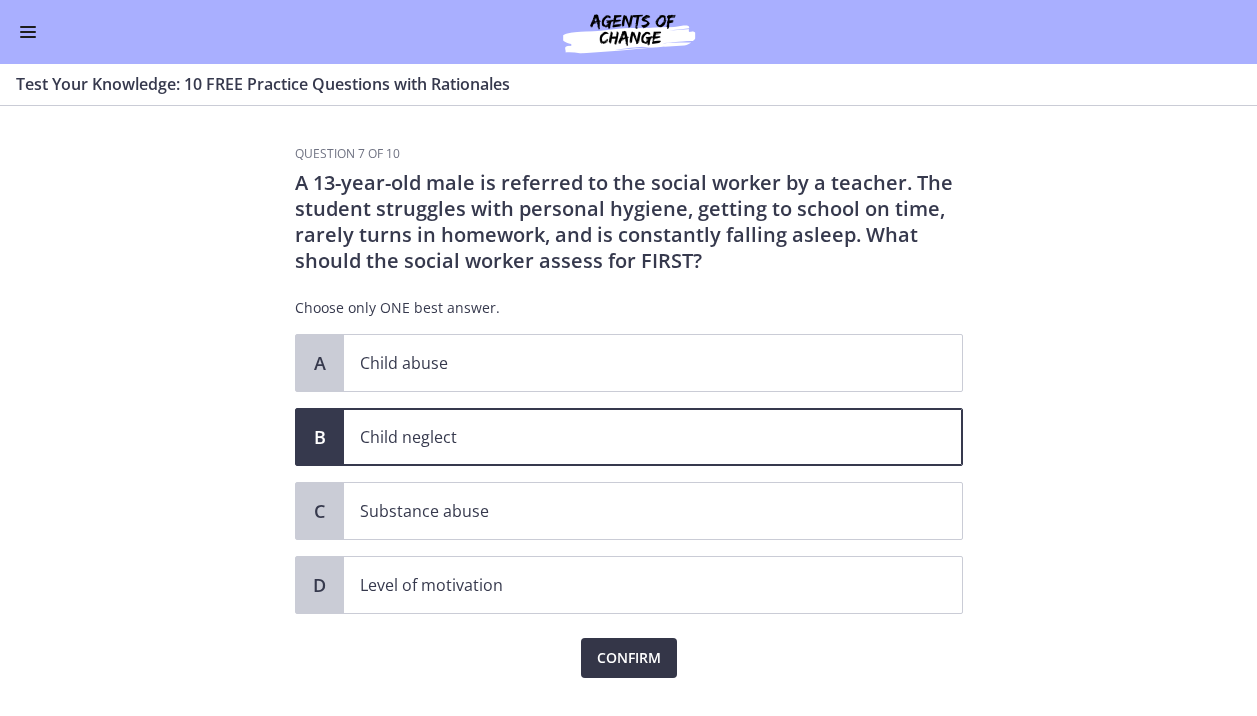 click on "Confirm" at bounding box center (629, 658) 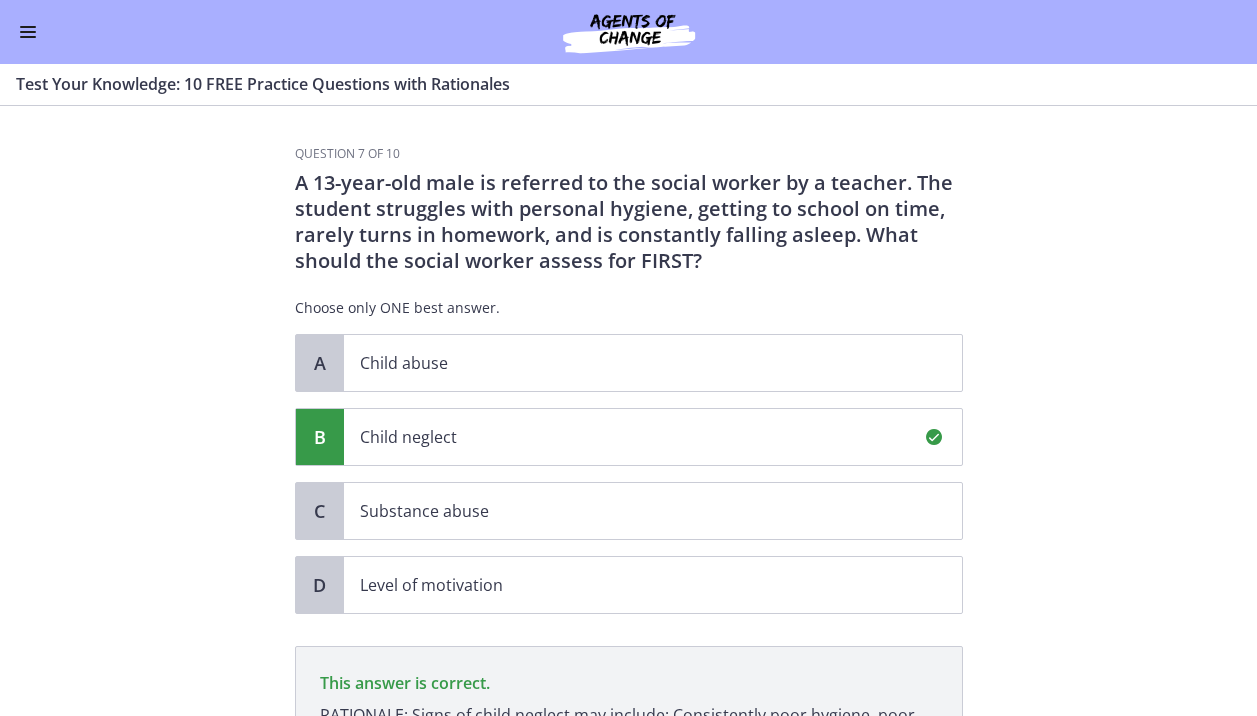 scroll, scrollTop: 276, scrollLeft: 0, axis: vertical 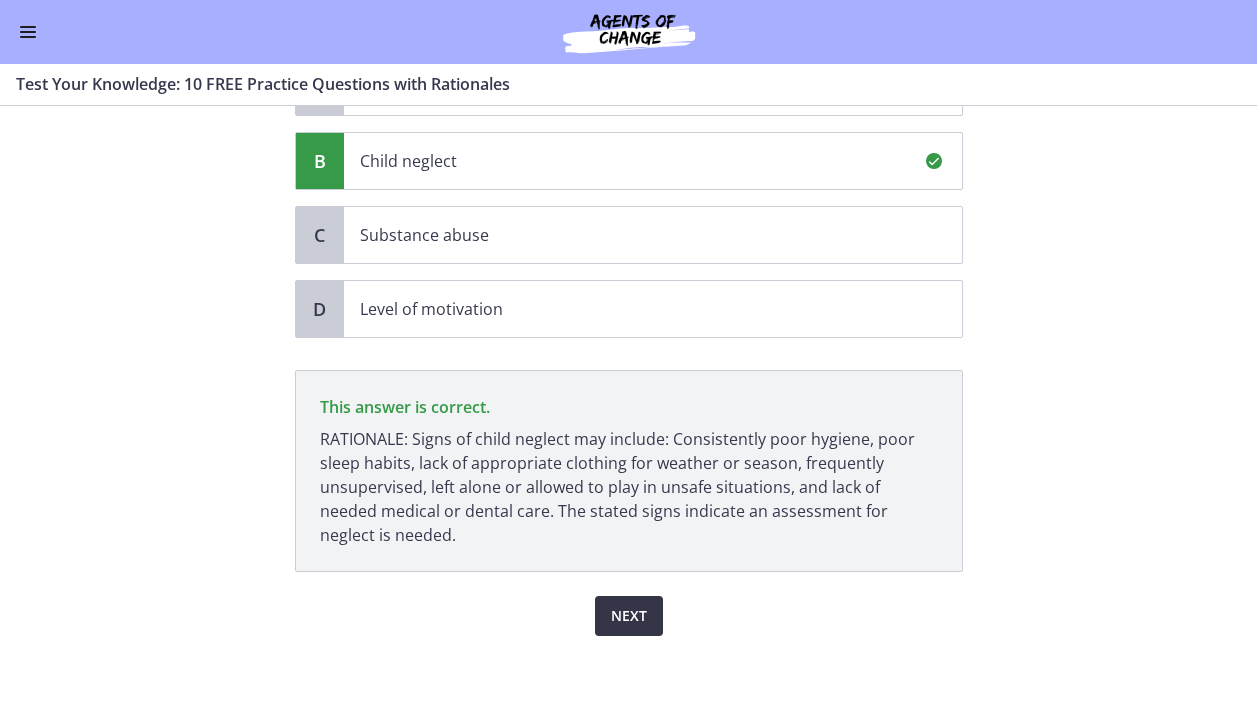 click on "Next" at bounding box center [629, 616] 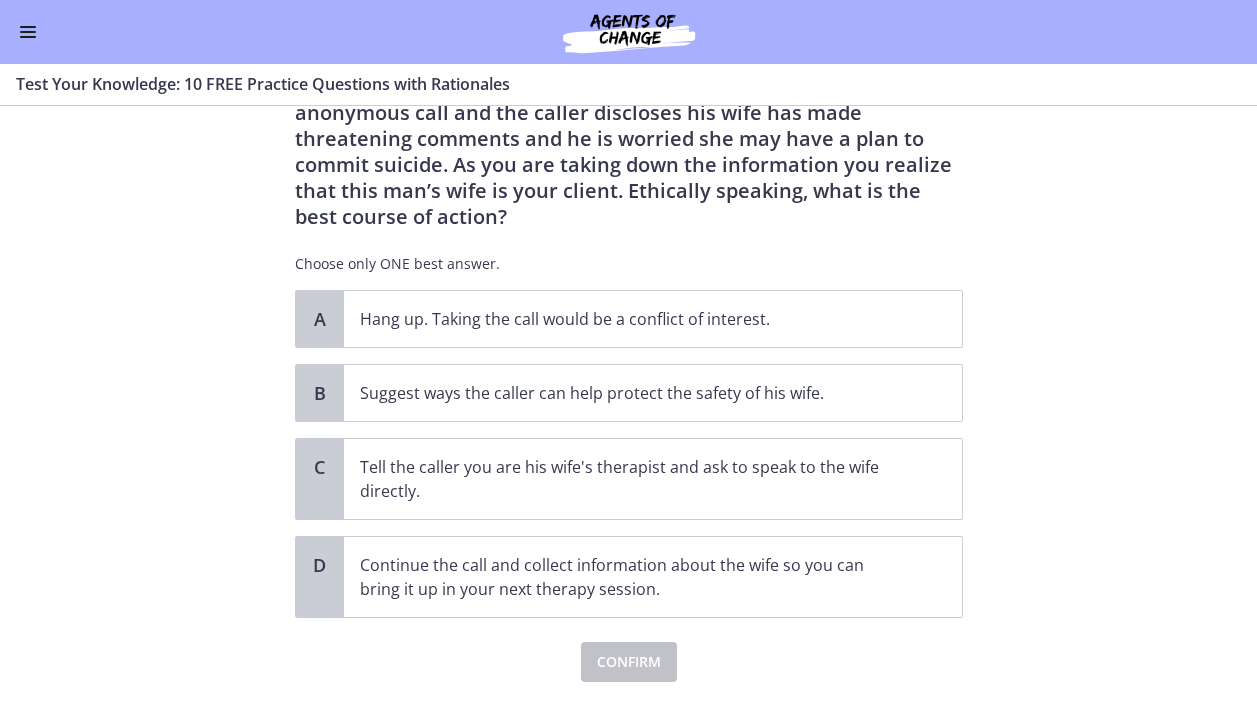 scroll, scrollTop: 142, scrollLeft: 0, axis: vertical 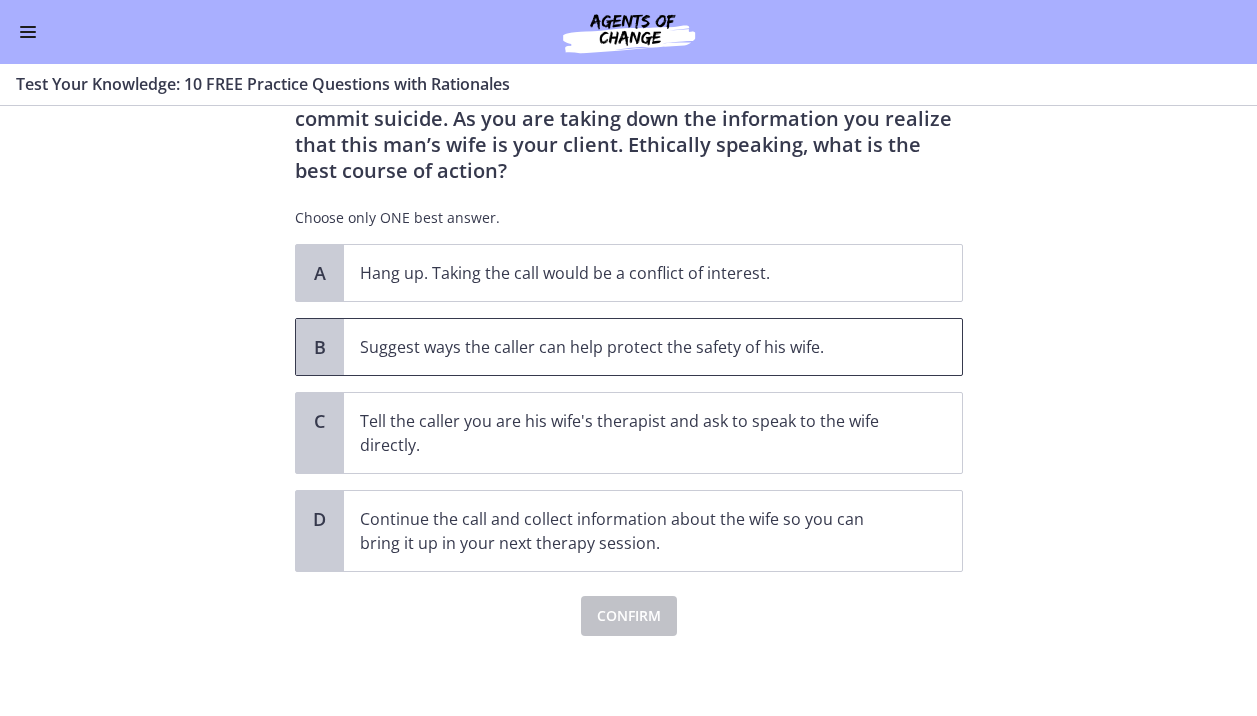 click on "Suggest ways the caller can help protect the safety of his wife." at bounding box center [633, 347] 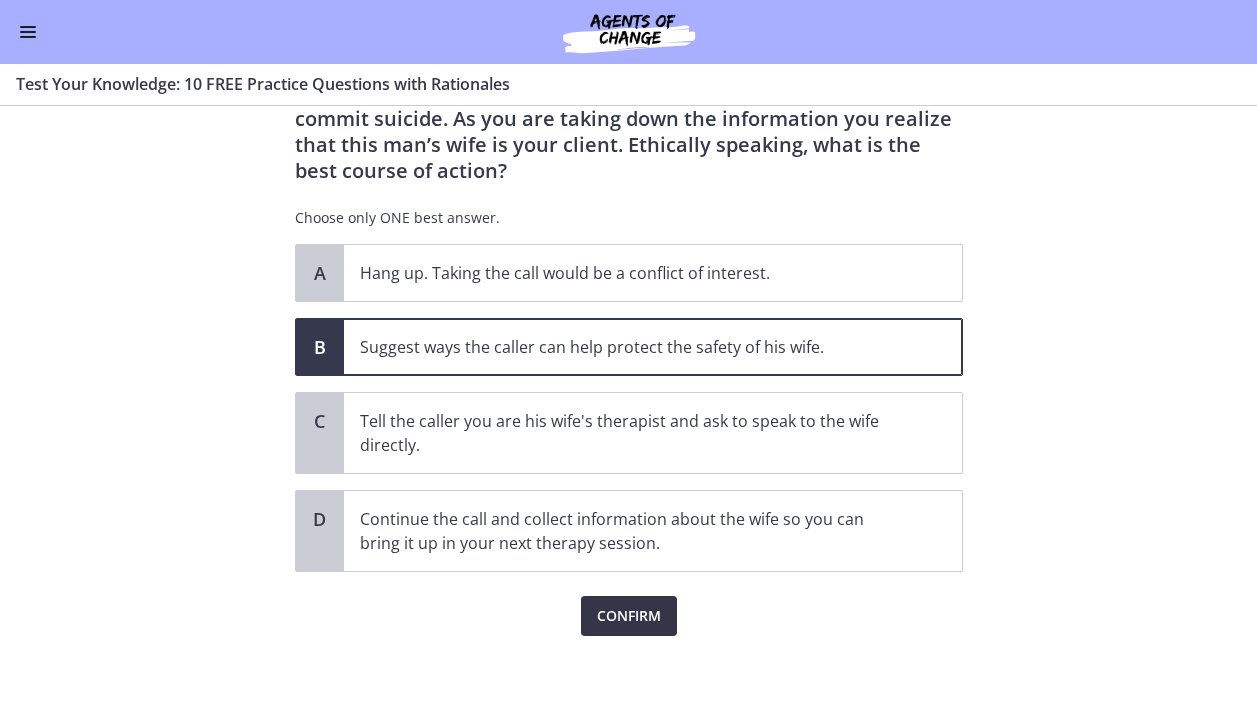click on "Confirm" at bounding box center (629, 616) 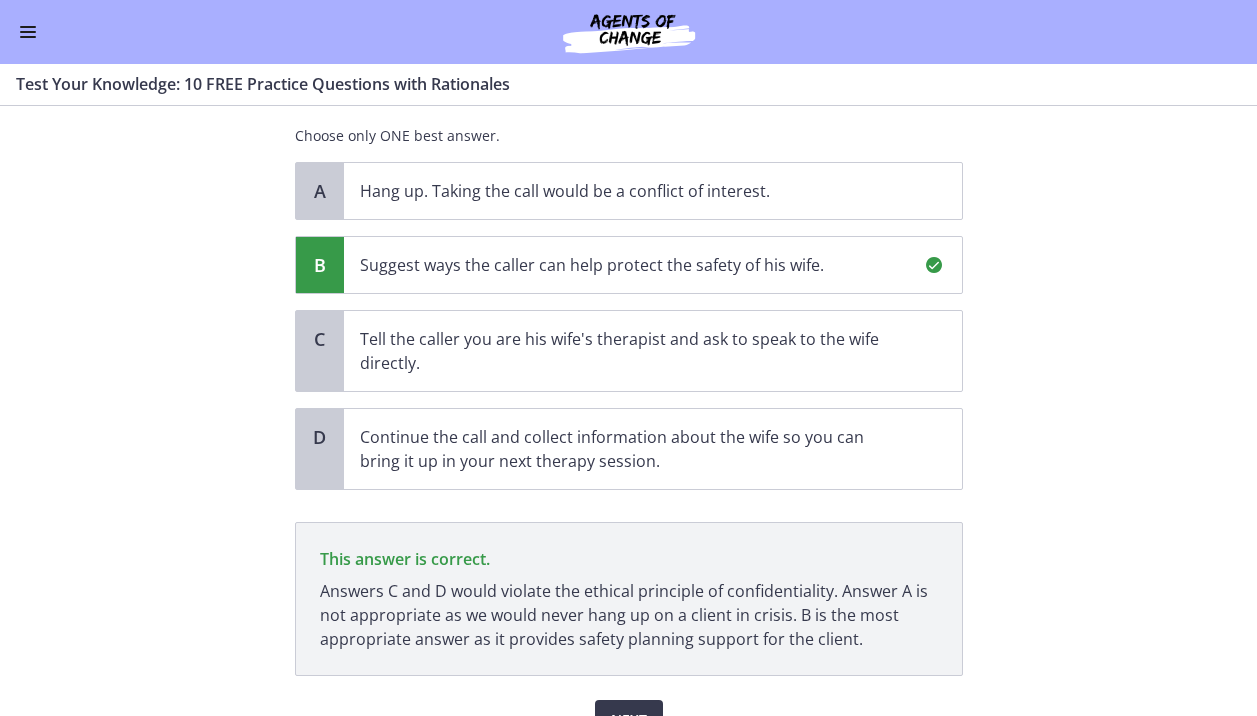 scroll, scrollTop: 328, scrollLeft: 0, axis: vertical 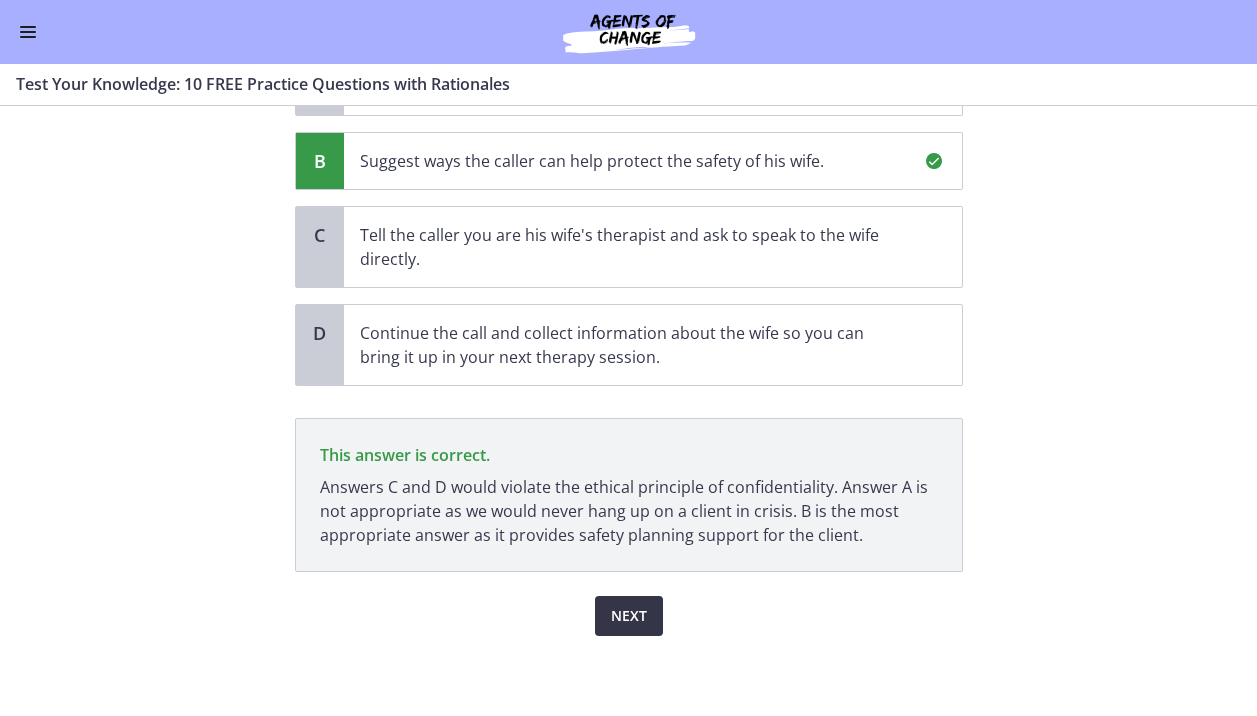 click on "Next" at bounding box center (629, 616) 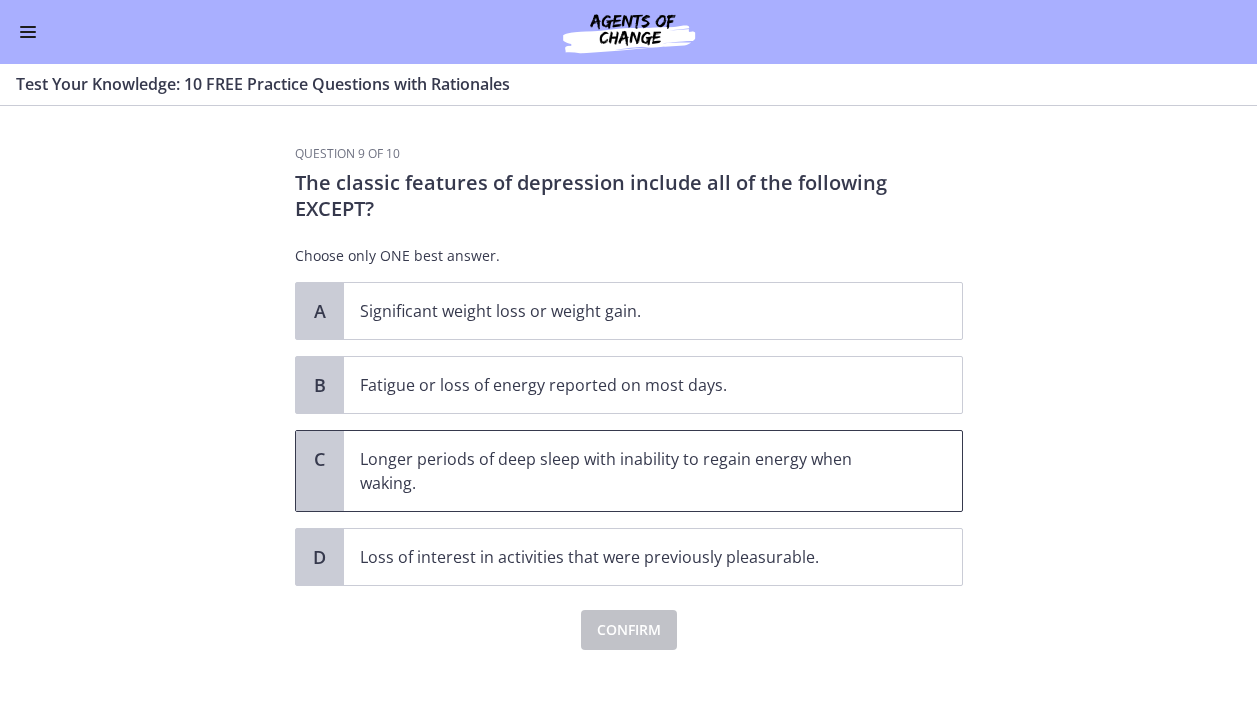 click on "Longer periods of deep sleep with inability to regain energy when waking." at bounding box center [653, 471] 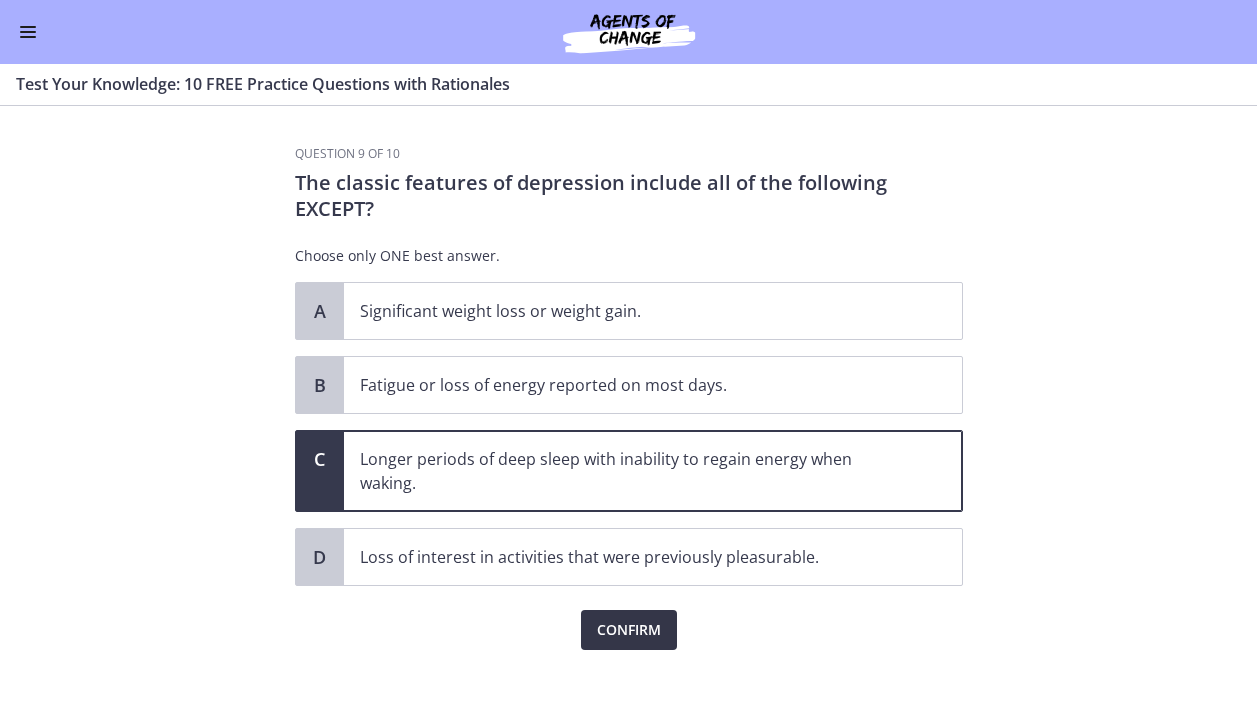 click on "Confirm" at bounding box center (629, 630) 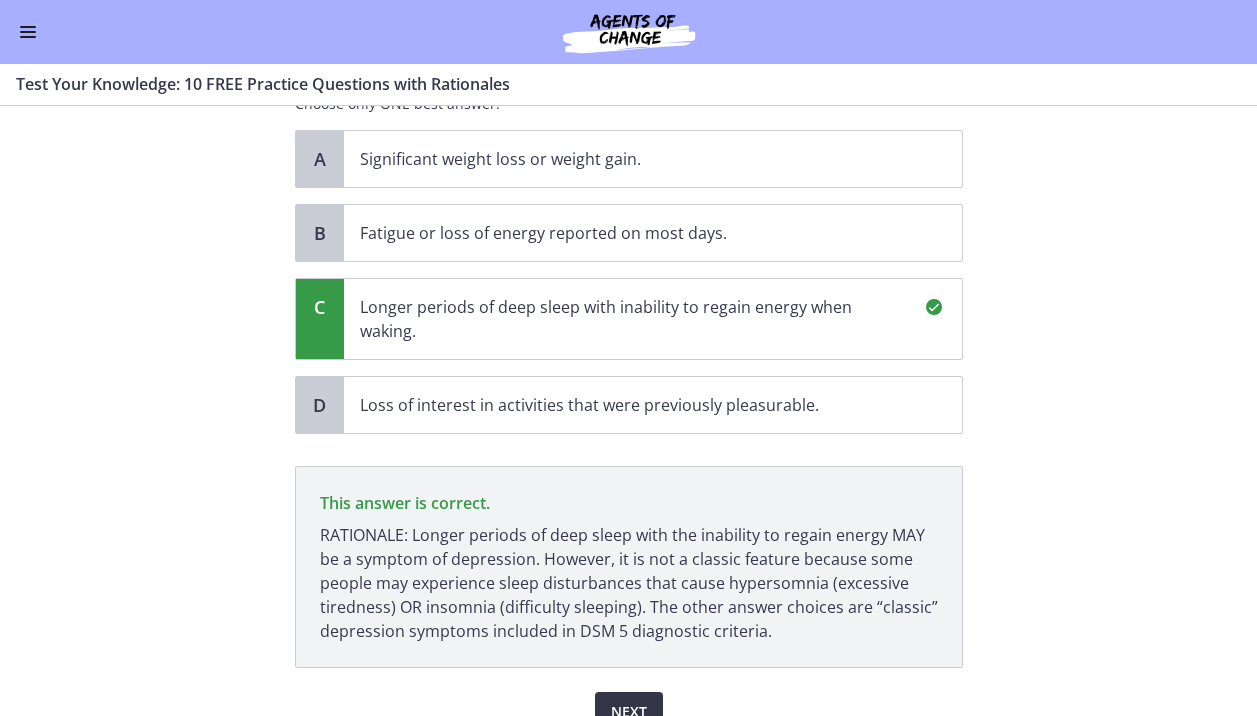 scroll, scrollTop: 248, scrollLeft: 0, axis: vertical 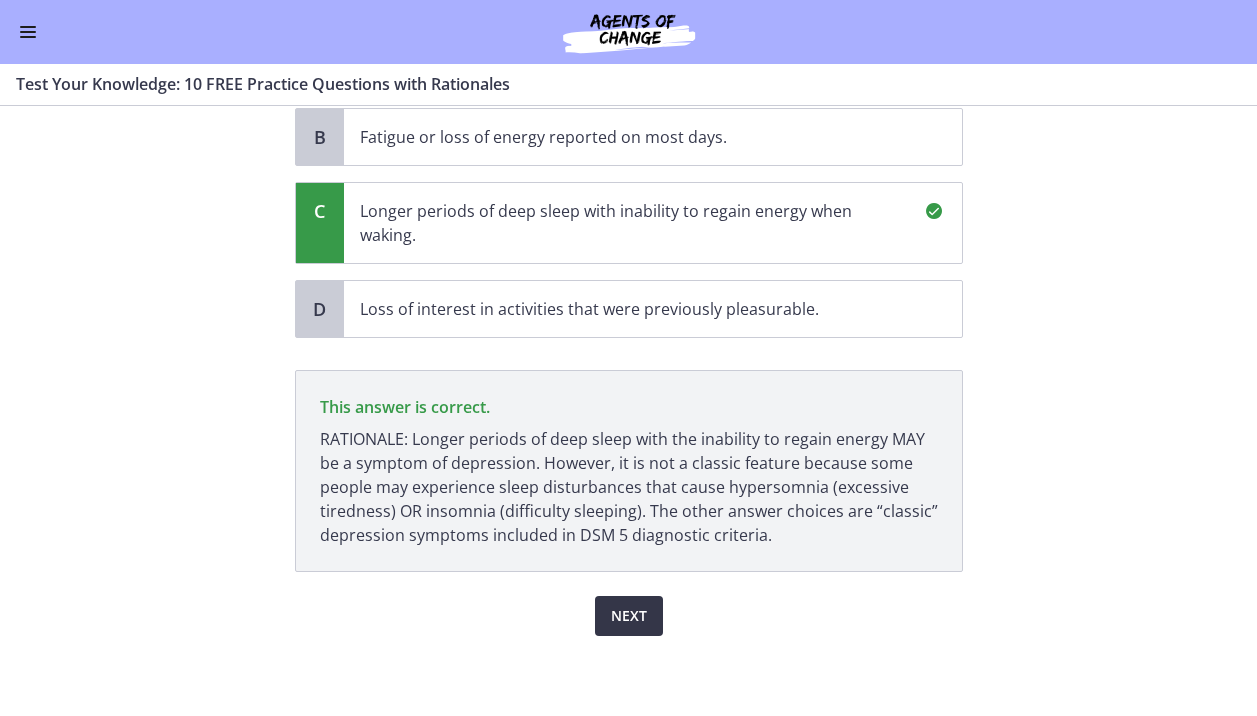 click on "Next" at bounding box center (629, 616) 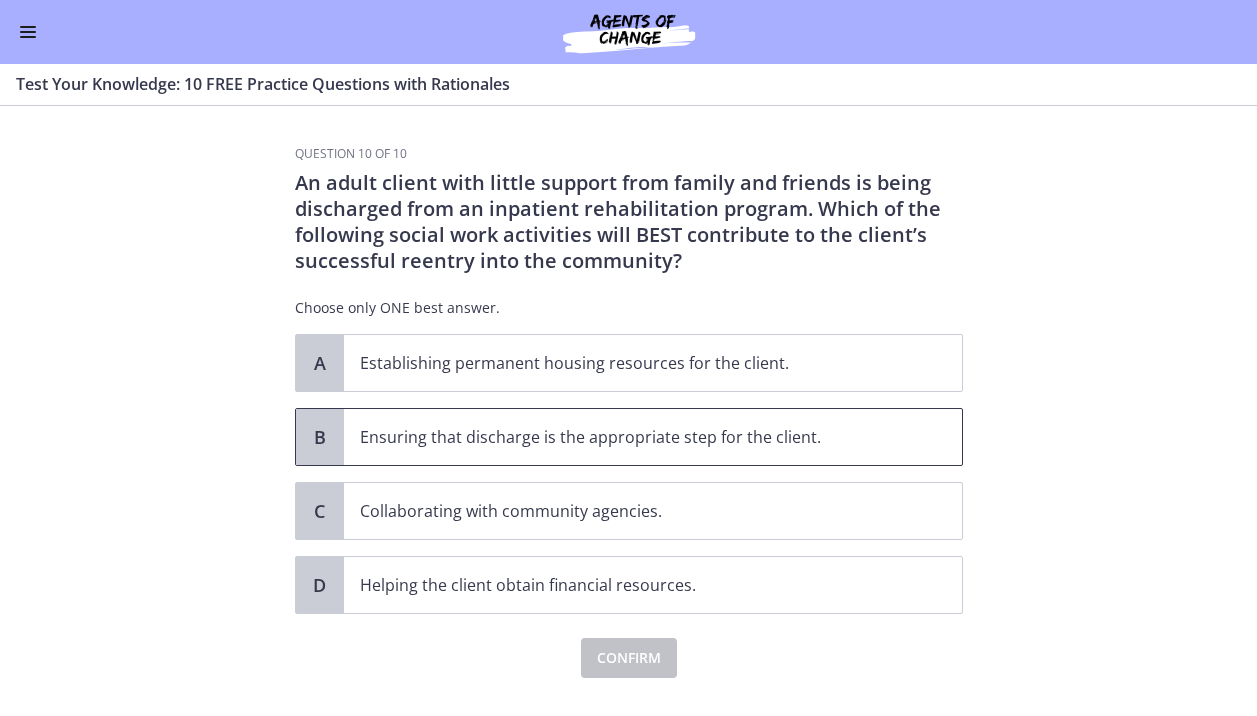 click on "Ensuring that discharge is the appropriate step for the client." at bounding box center (633, 437) 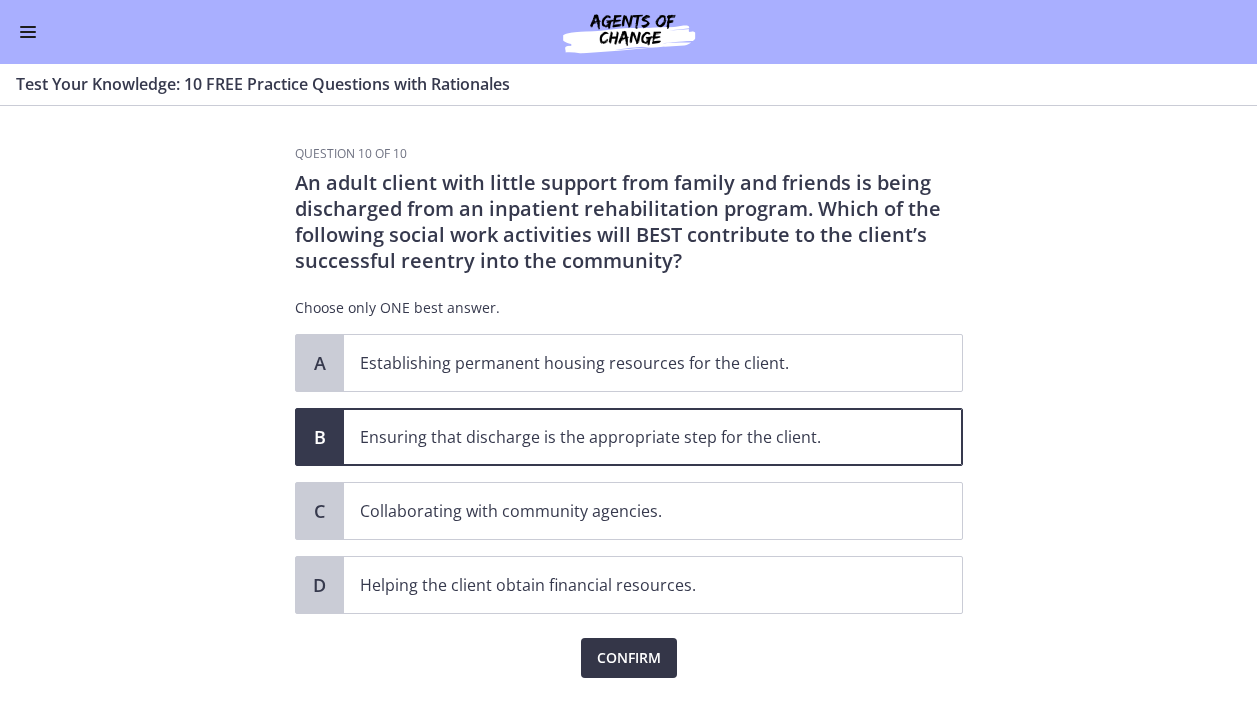 click on "Confirm" at bounding box center [629, 658] 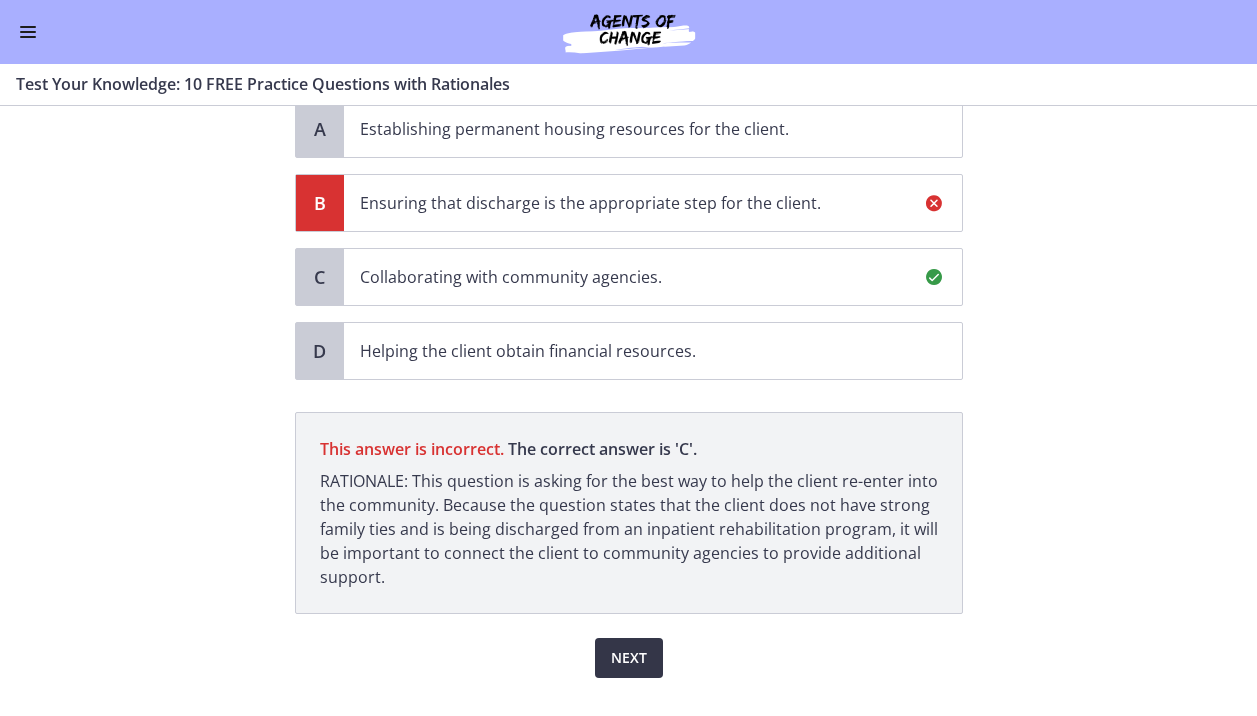 scroll, scrollTop: 276, scrollLeft: 0, axis: vertical 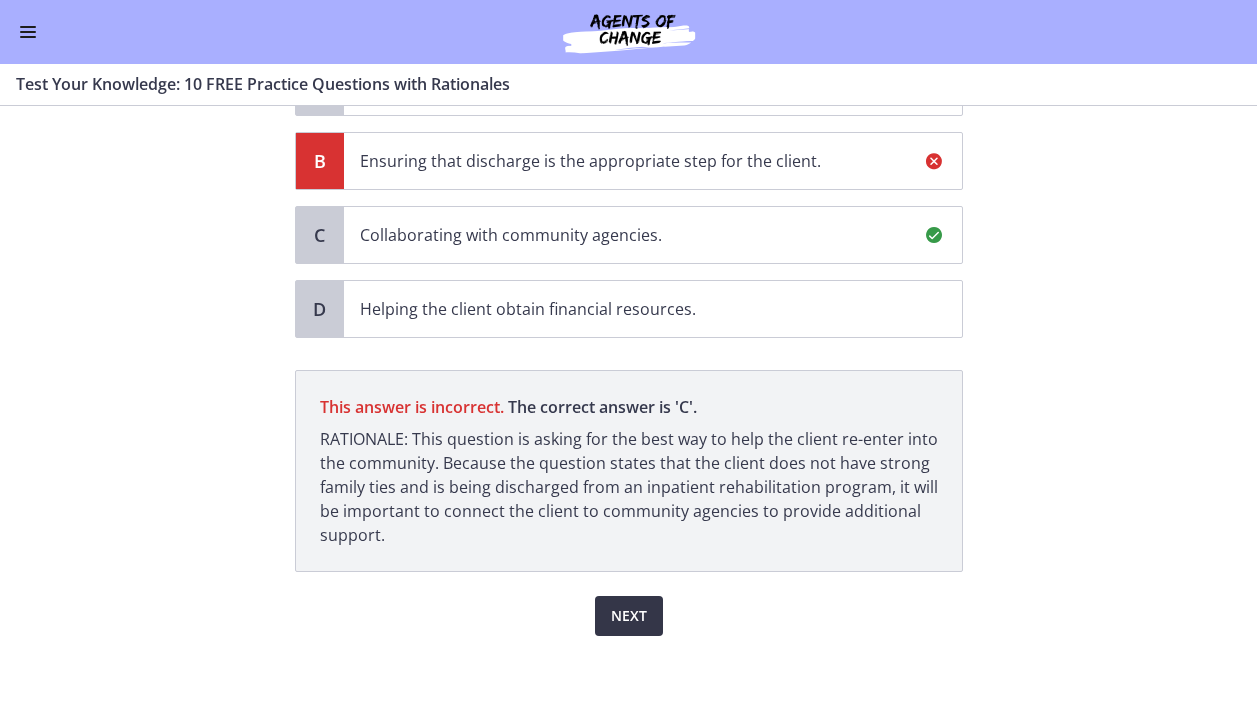 click on "Next" at bounding box center (629, 616) 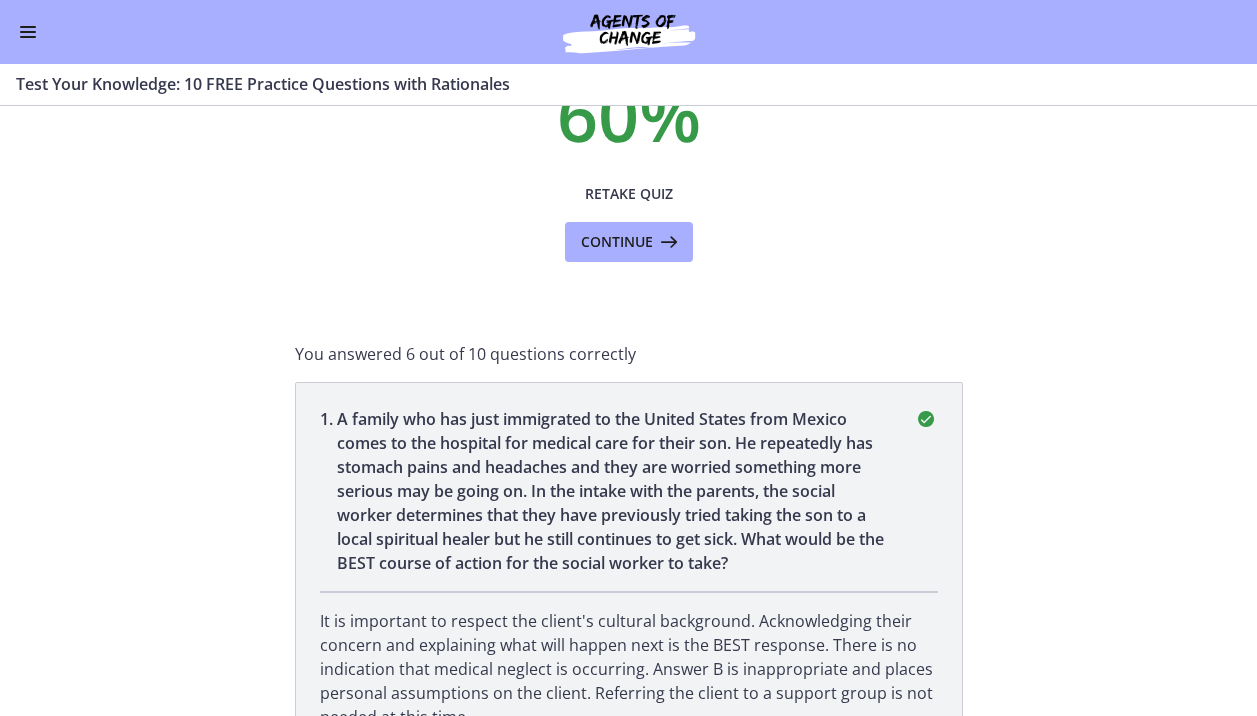 scroll, scrollTop: 0, scrollLeft: 0, axis: both 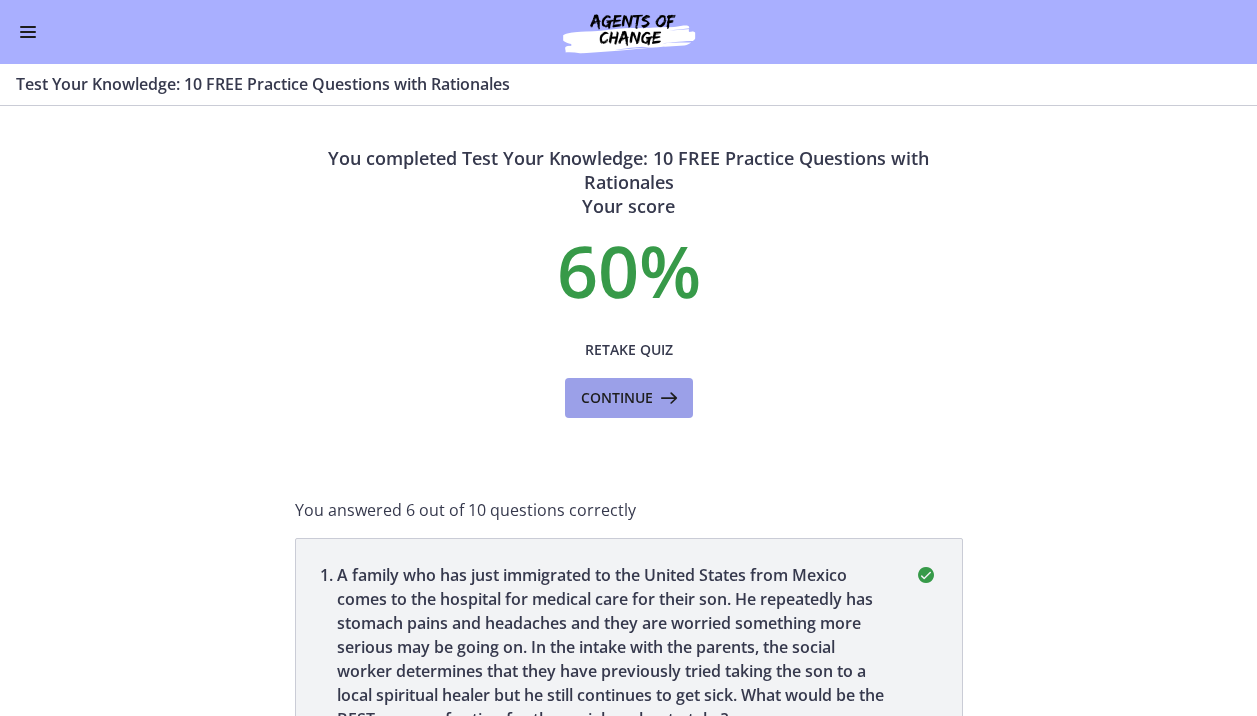 click on "Continue" at bounding box center (617, 398) 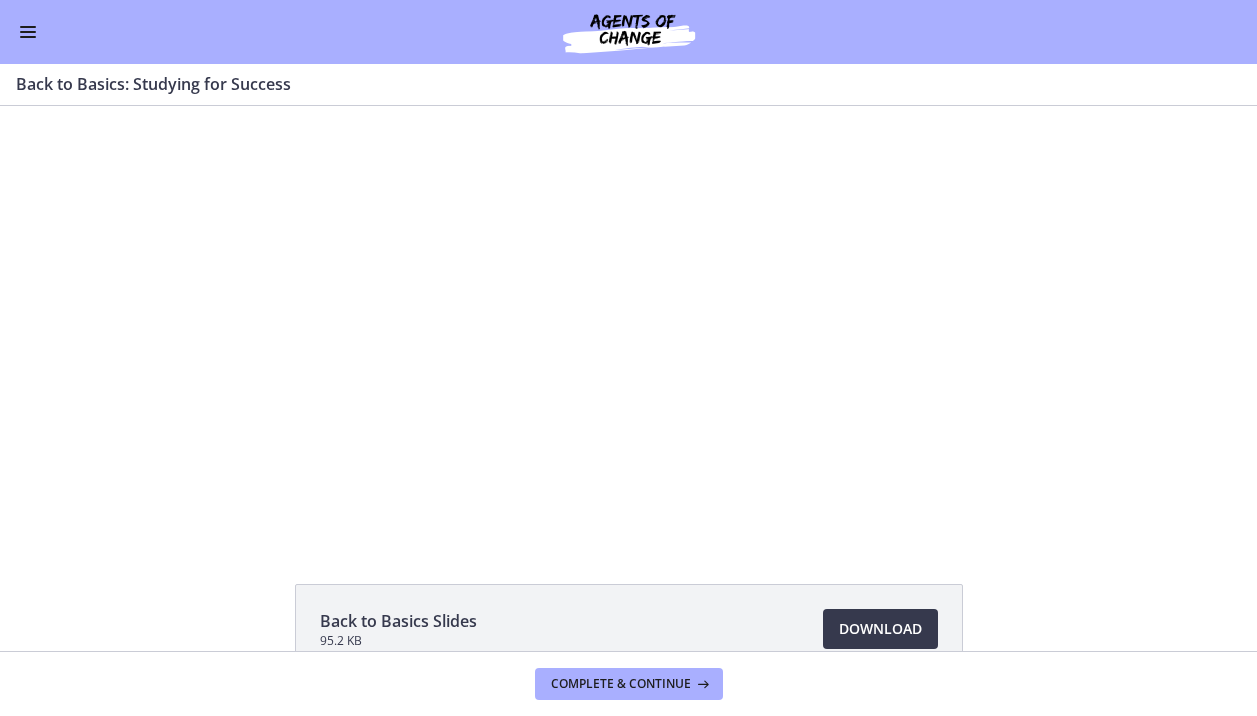 scroll, scrollTop: 0, scrollLeft: 0, axis: both 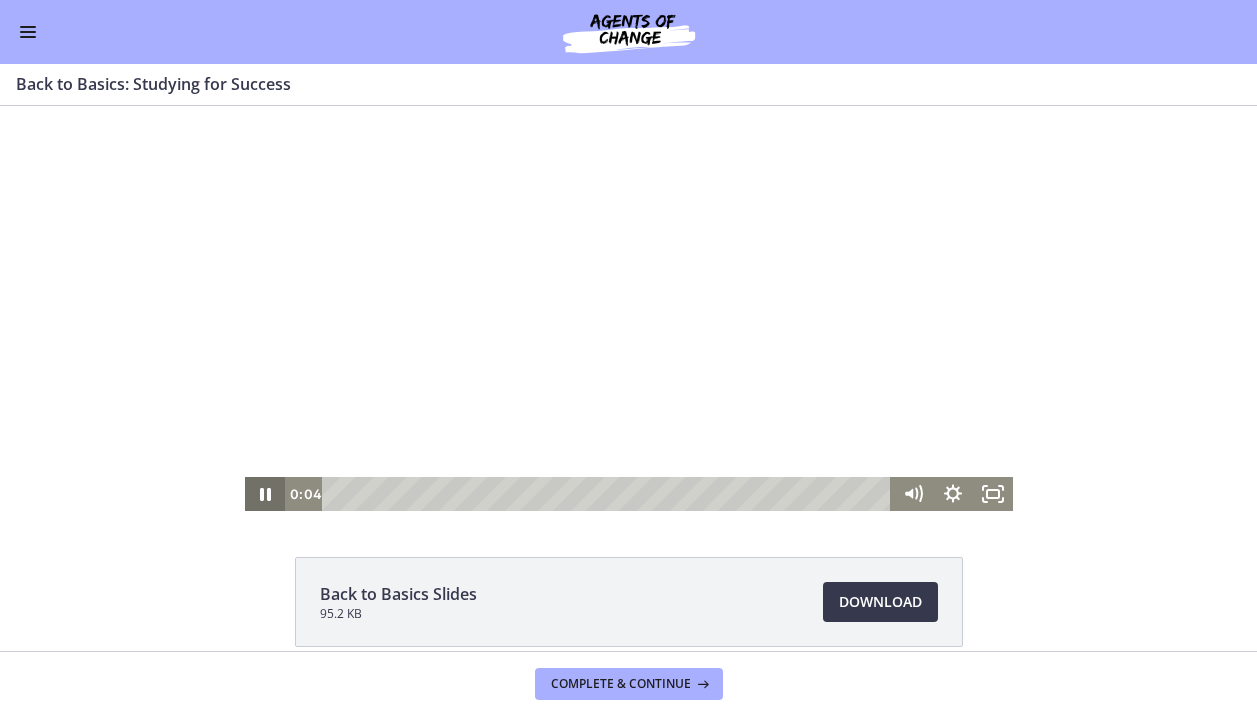 click 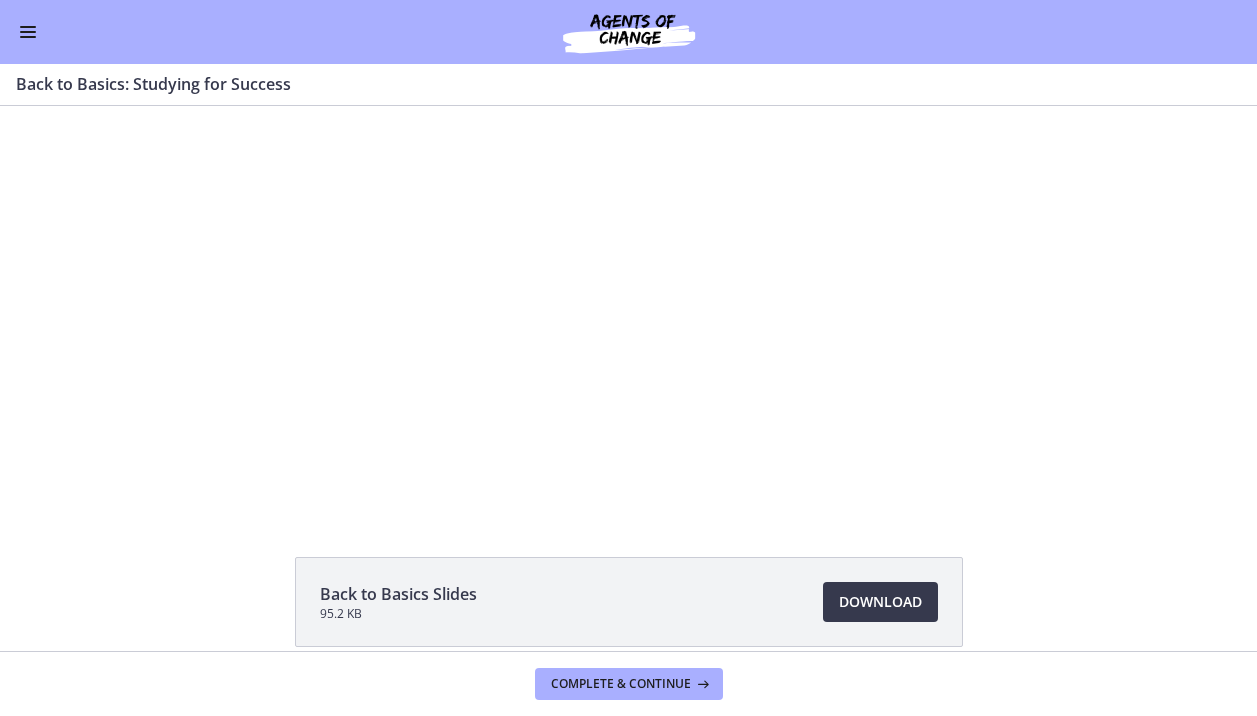 scroll, scrollTop: 217, scrollLeft: 0, axis: vertical 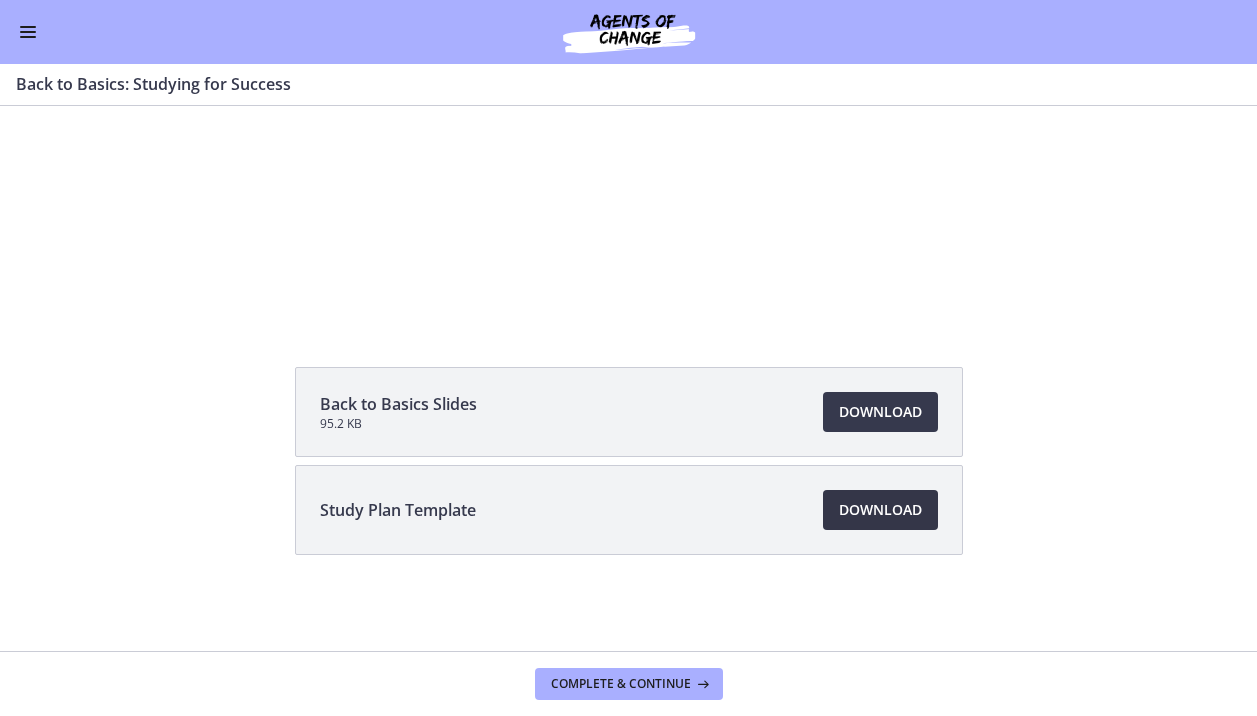 click on "Download
Opens in a new window" at bounding box center [880, 510] 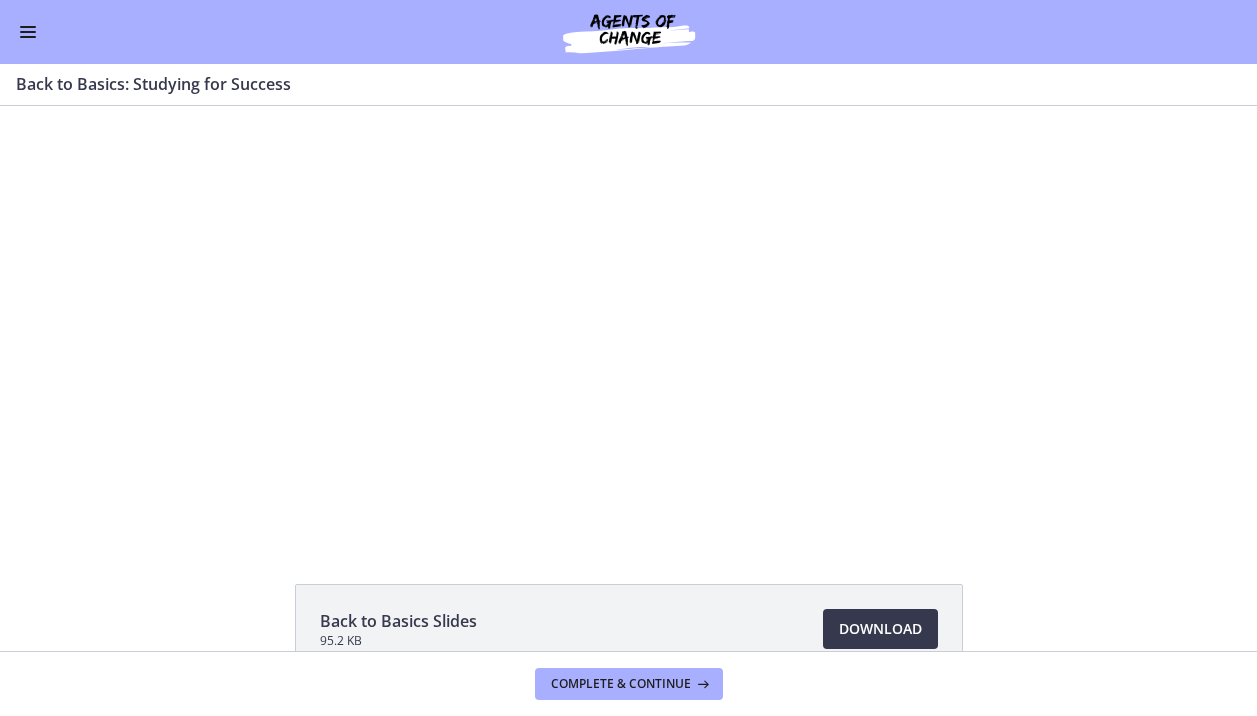 click at bounding box center [28, 32] 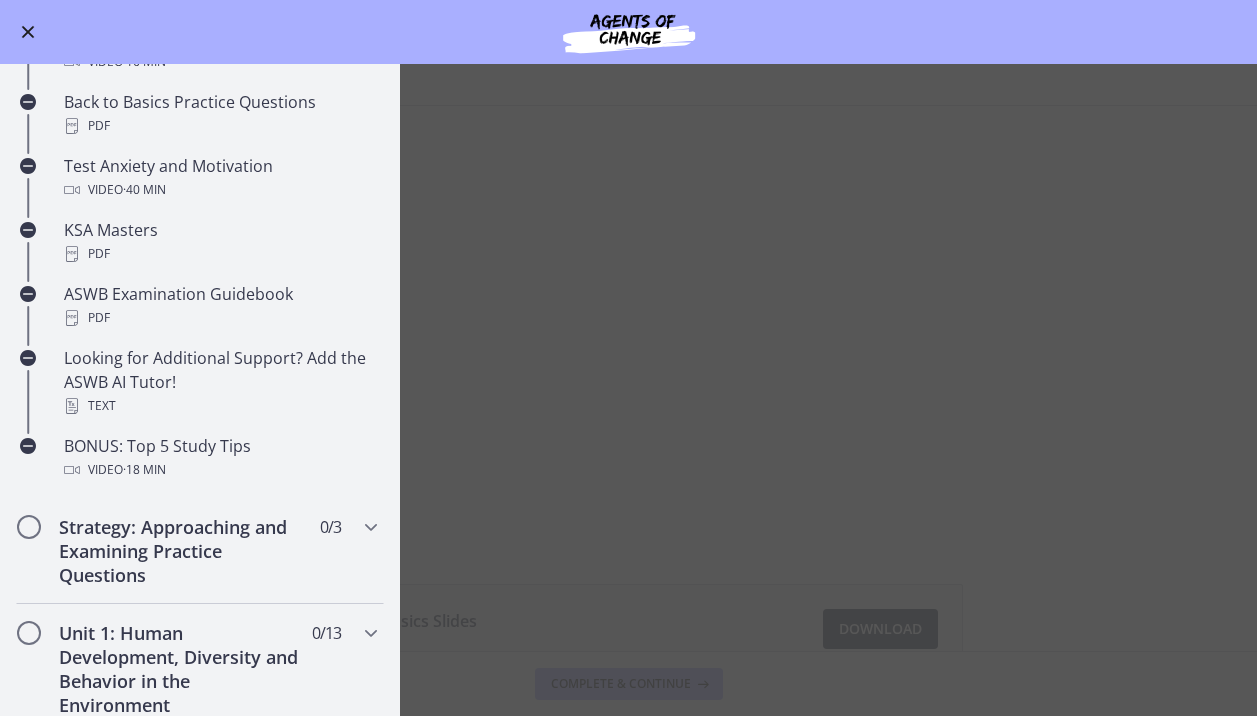 scroll, scrollTop: 684, scrollLeft: 0, axis: vertical 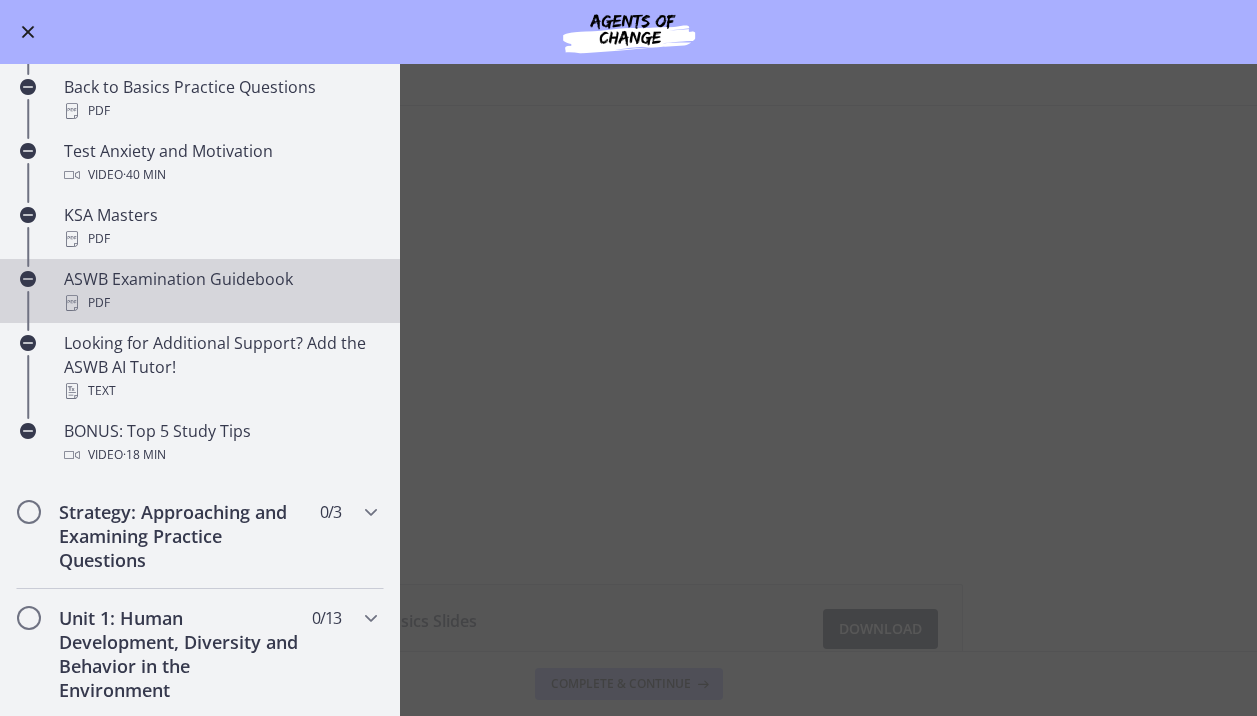 click on "ASWB Examination Guidebook
PDF" at bounding box center [200, 291] 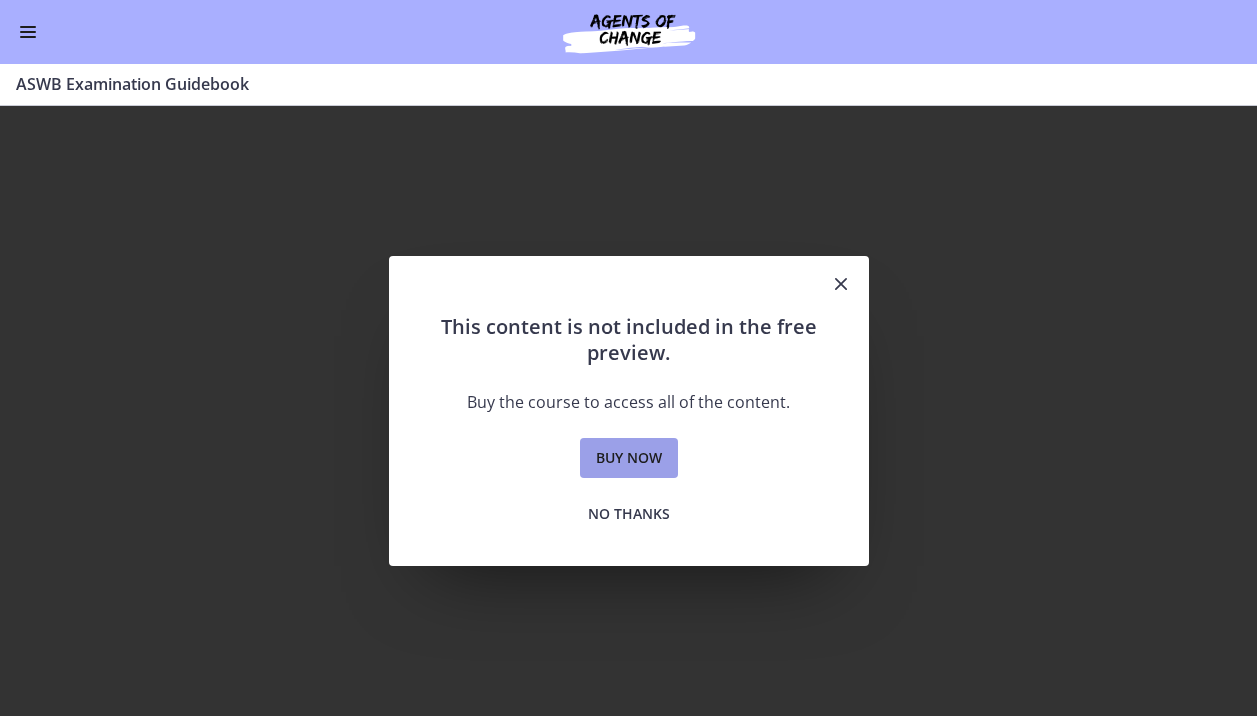 click on "Buy now" at bounding box center [629, 458] 